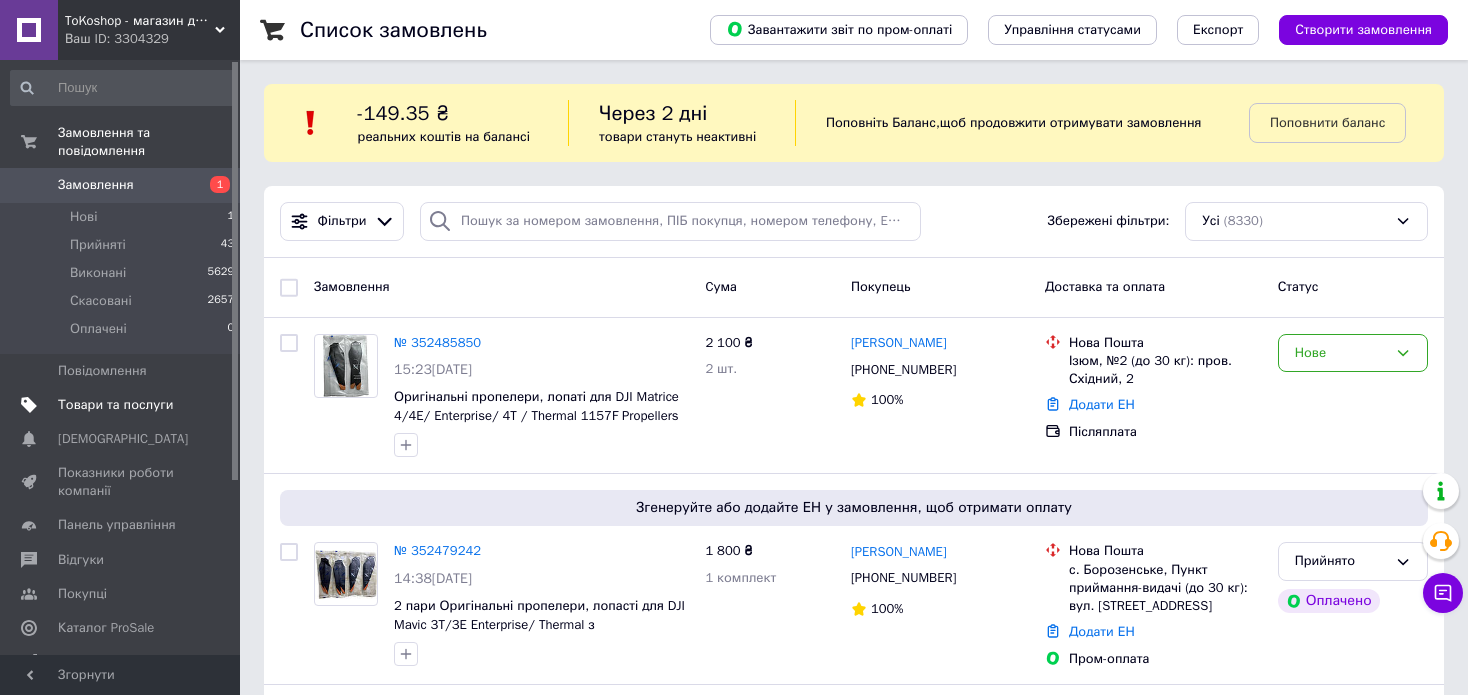 scroll, scrollTop: 0, scrollLeft: 0, axis: both 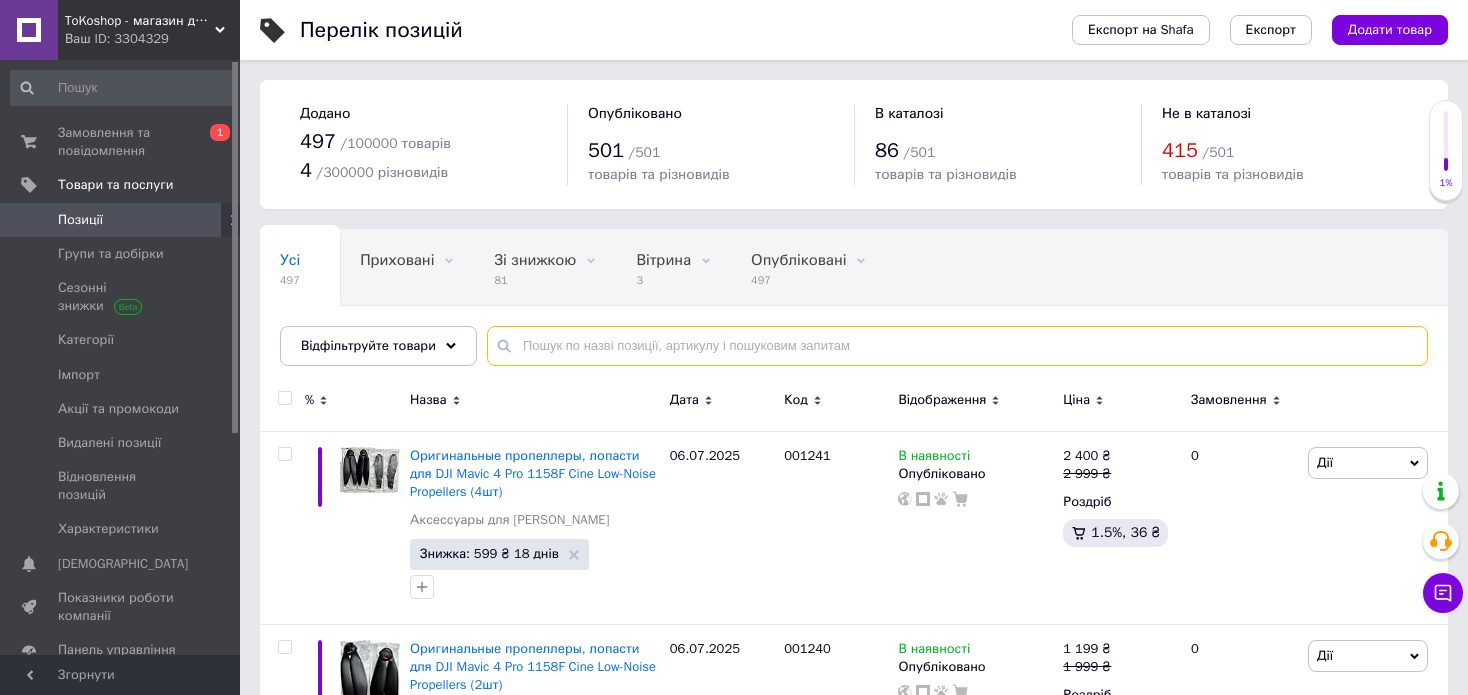 click at bounding box center (957, 346) 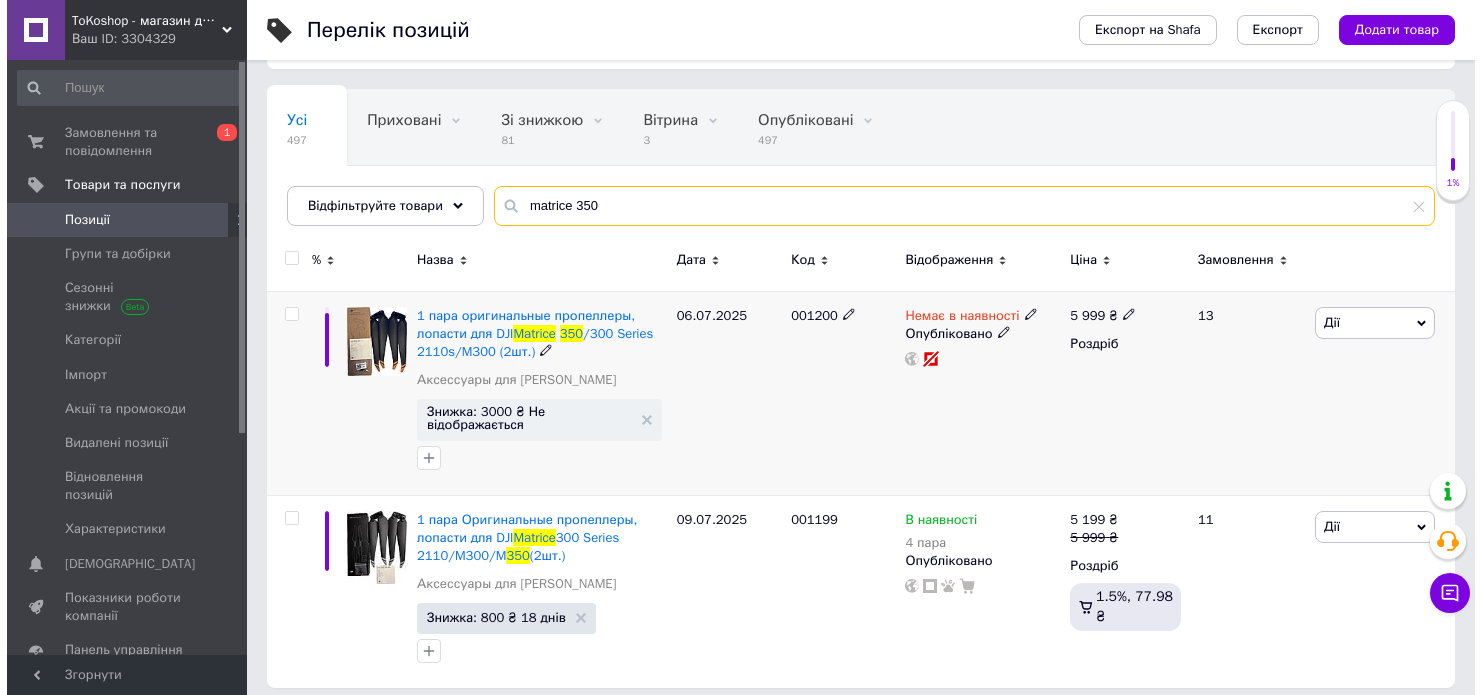 scroll, scrollTop: 151, scrollLeft: 0, axis: vertical 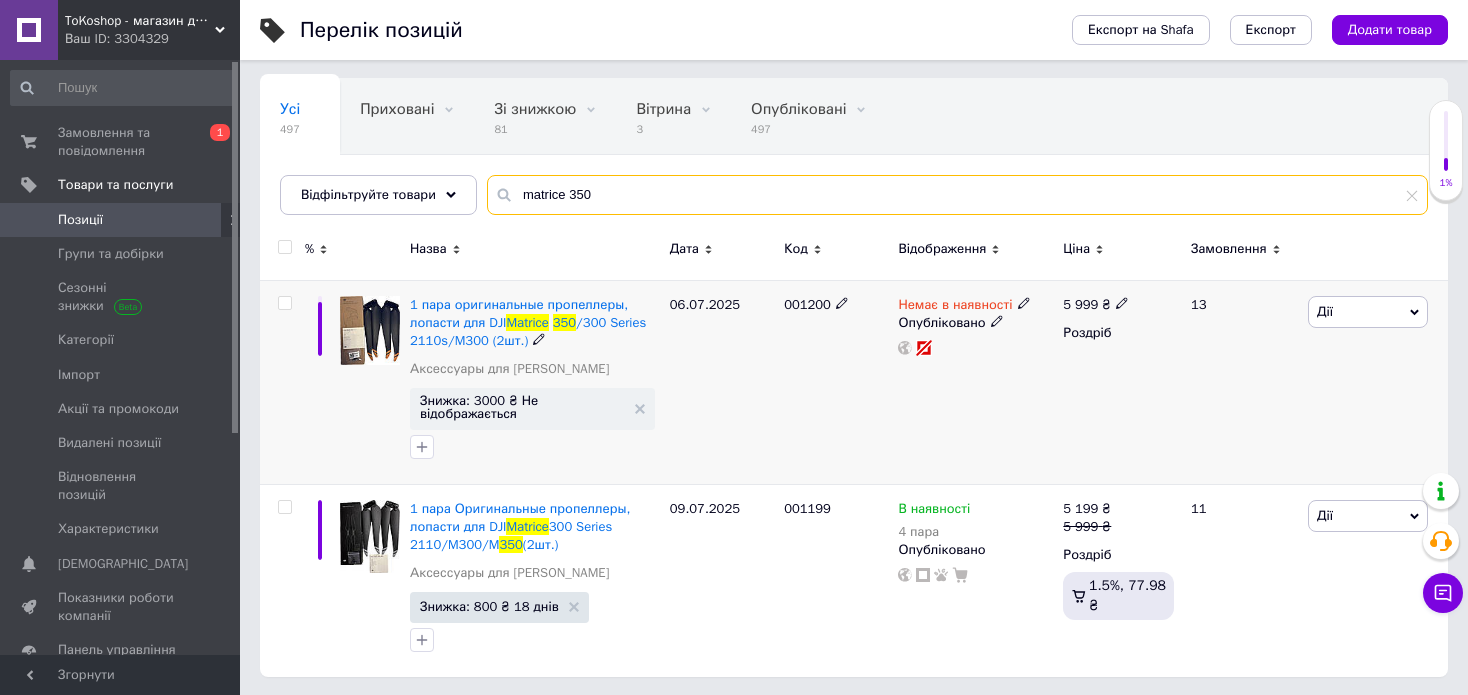 type on "matrice 350" 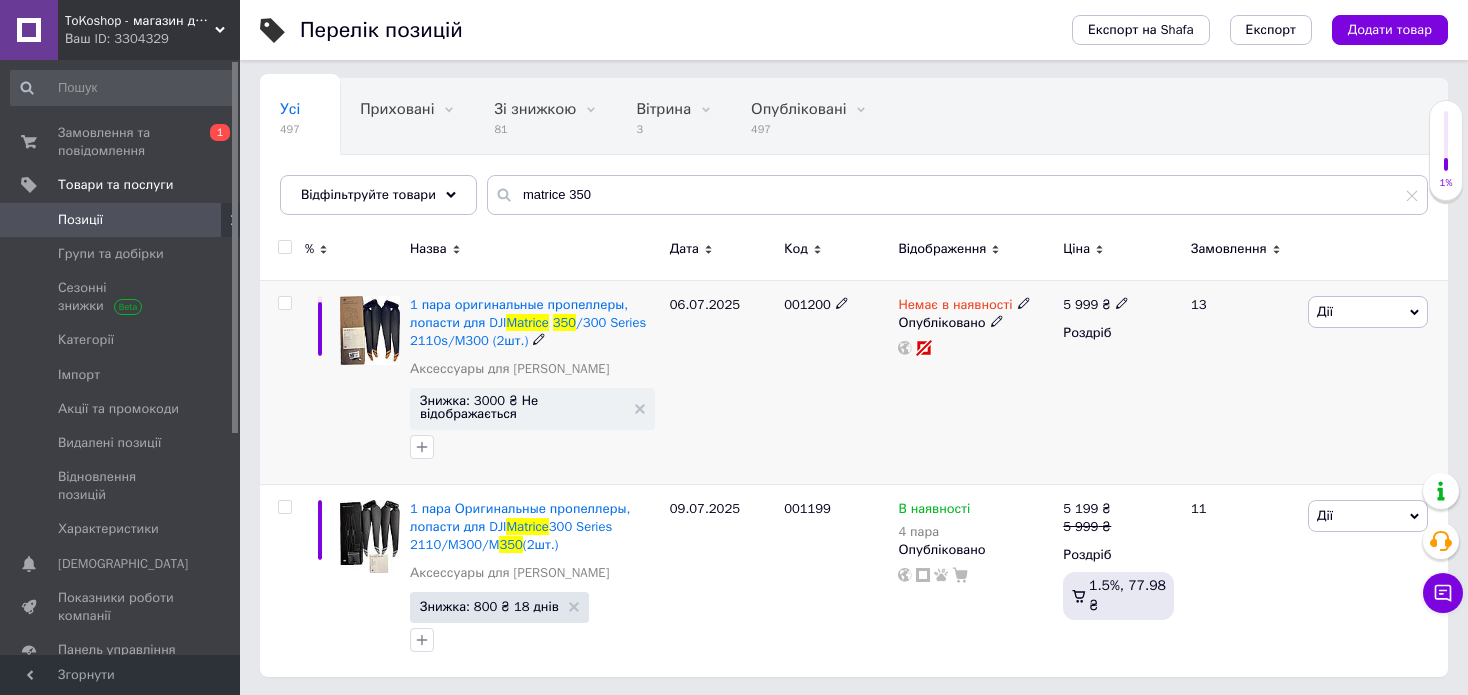 click on "Немає в наявності" at bounding box center (964, 305) 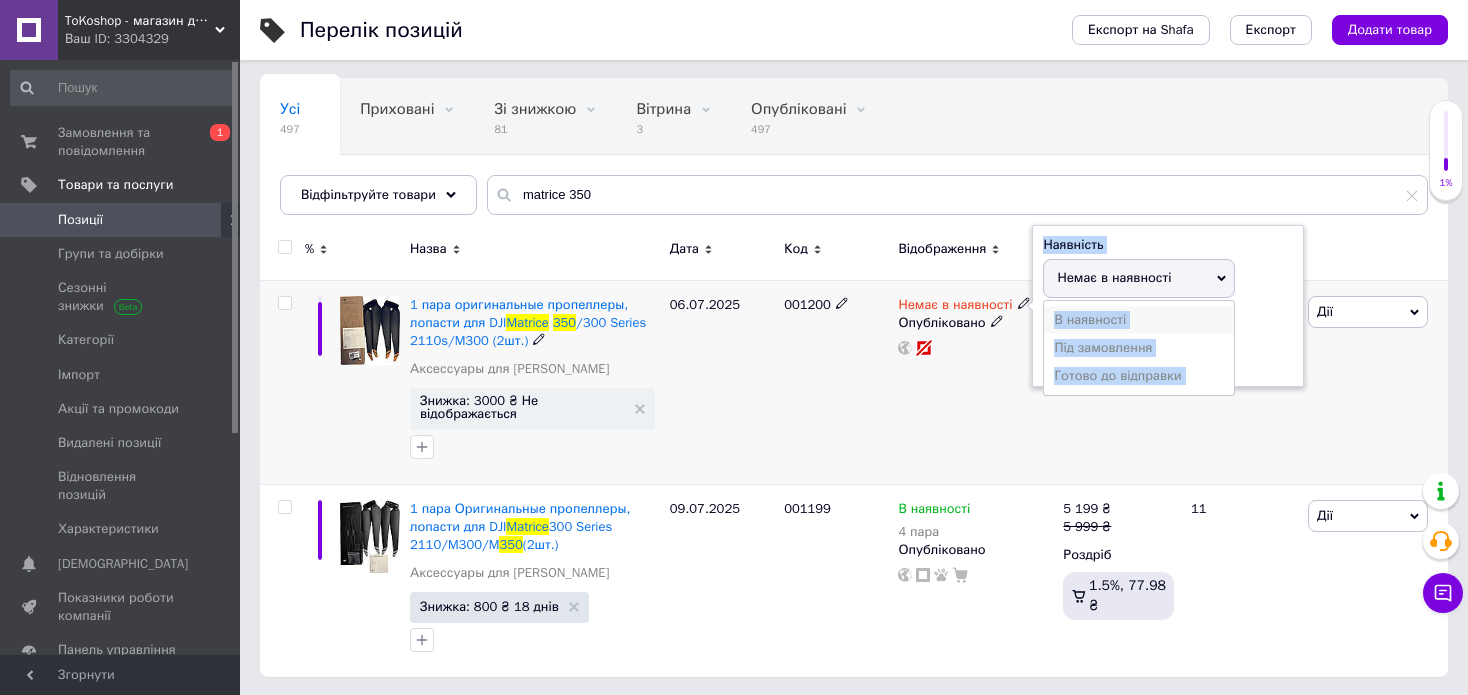 click on "В наявності" at bounding box center [1139, 320] 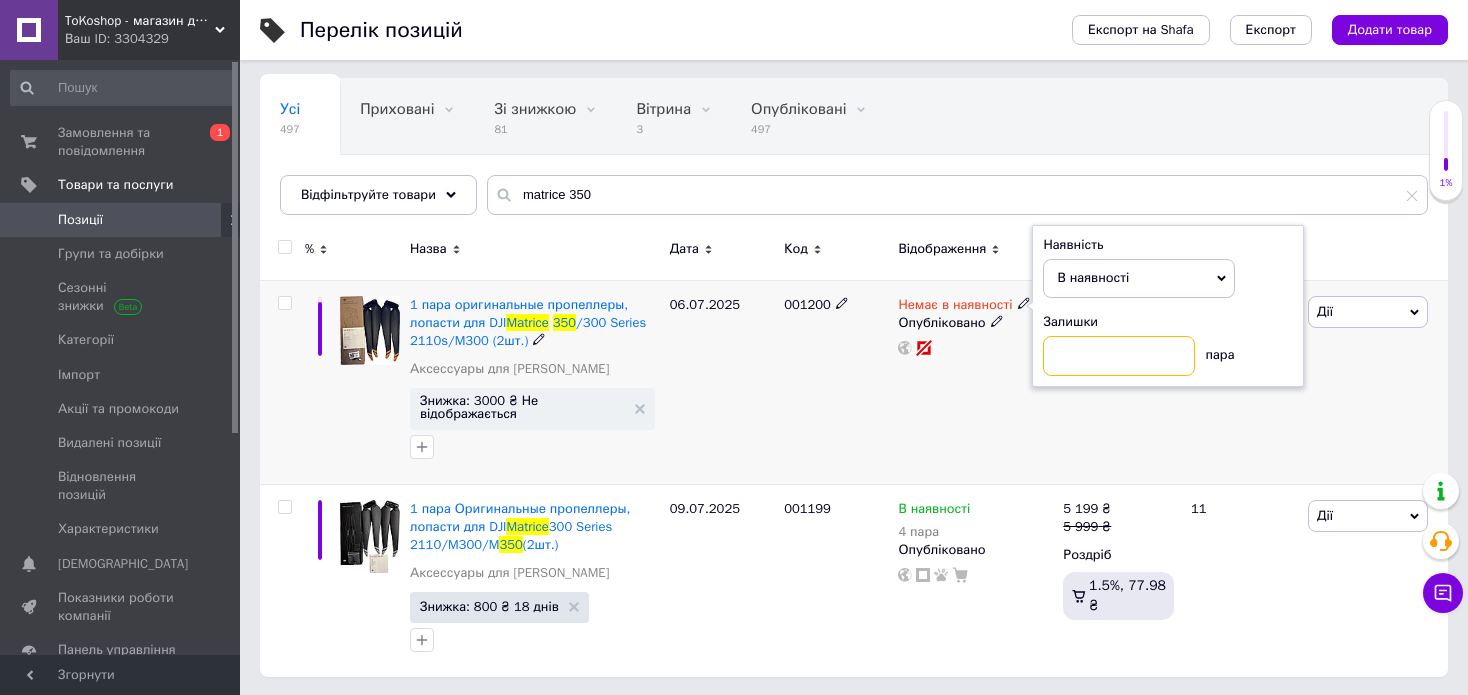 click at bounding box center [1119, 356] 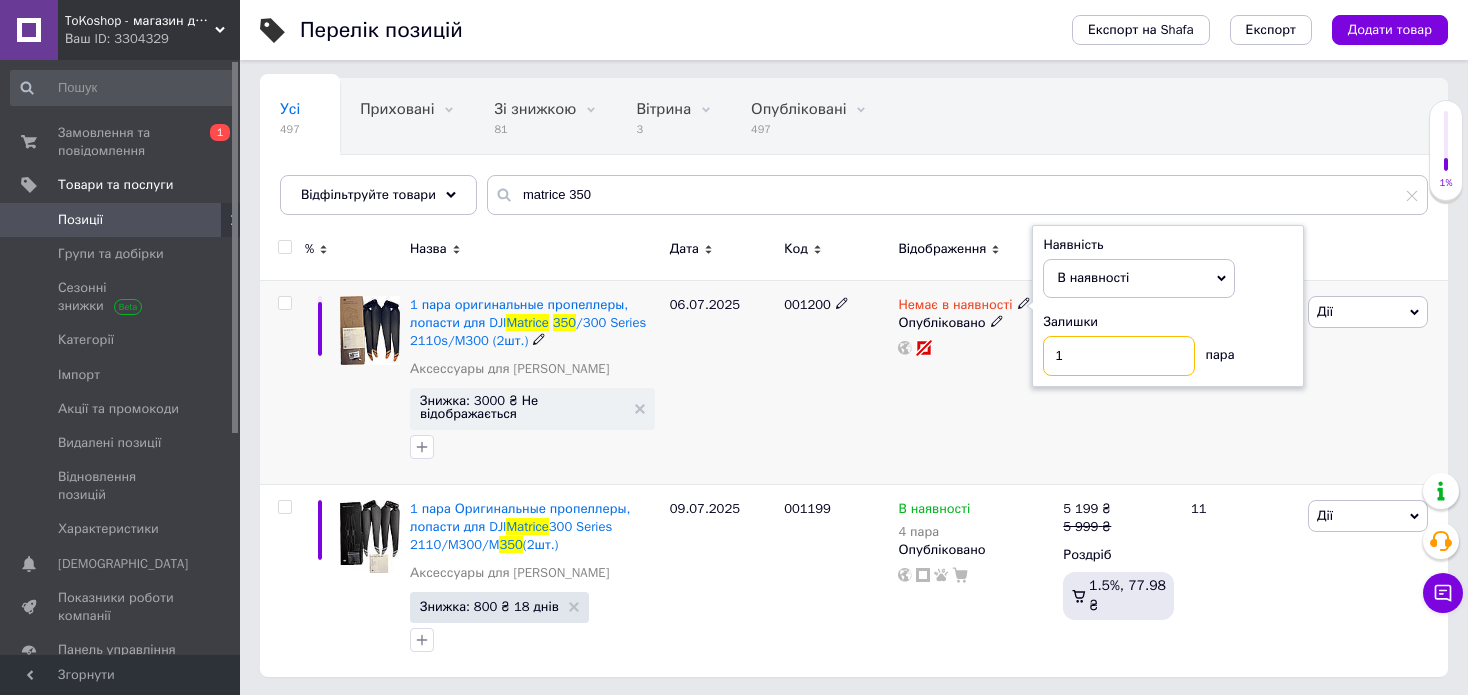 type on "15" 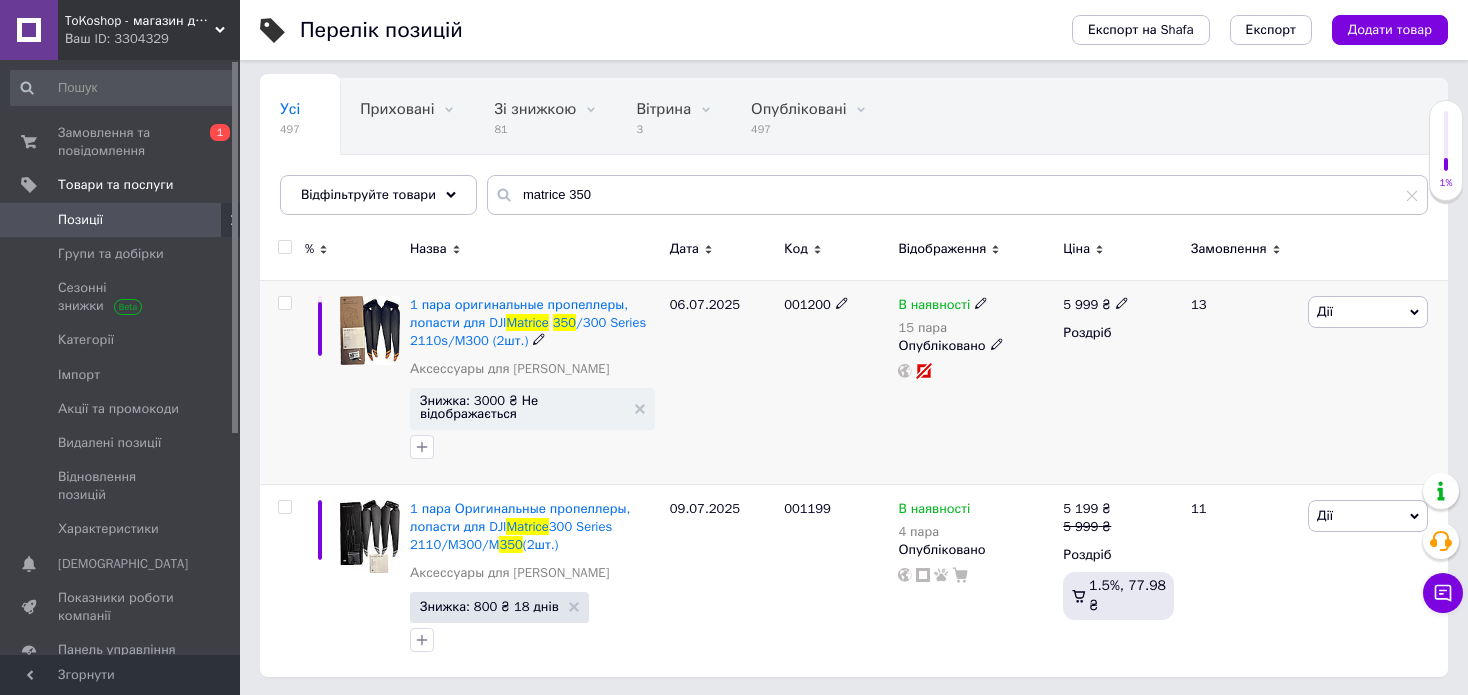 click on "Знижка: 3000 ₴ Не відображається" at bounding box center [522, 407] 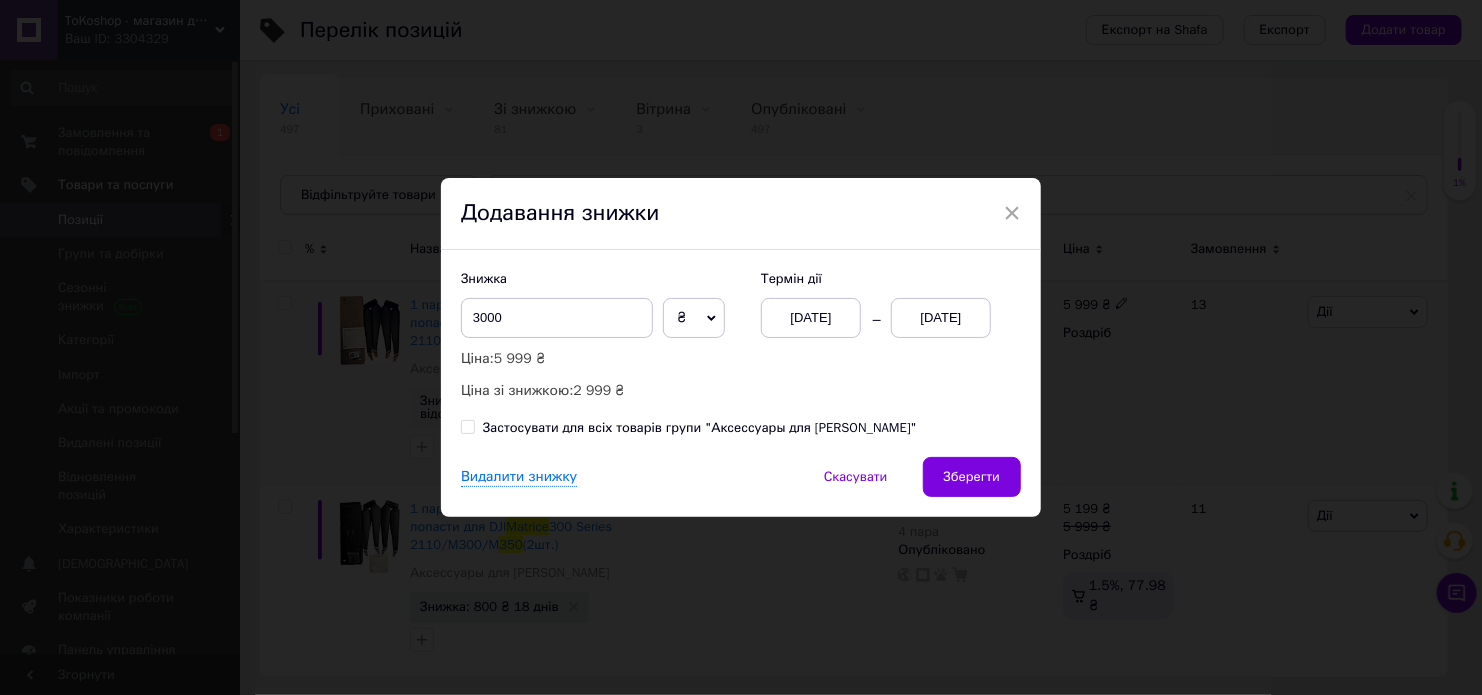 click on "[DATE]" at bounding box center (941, 318) 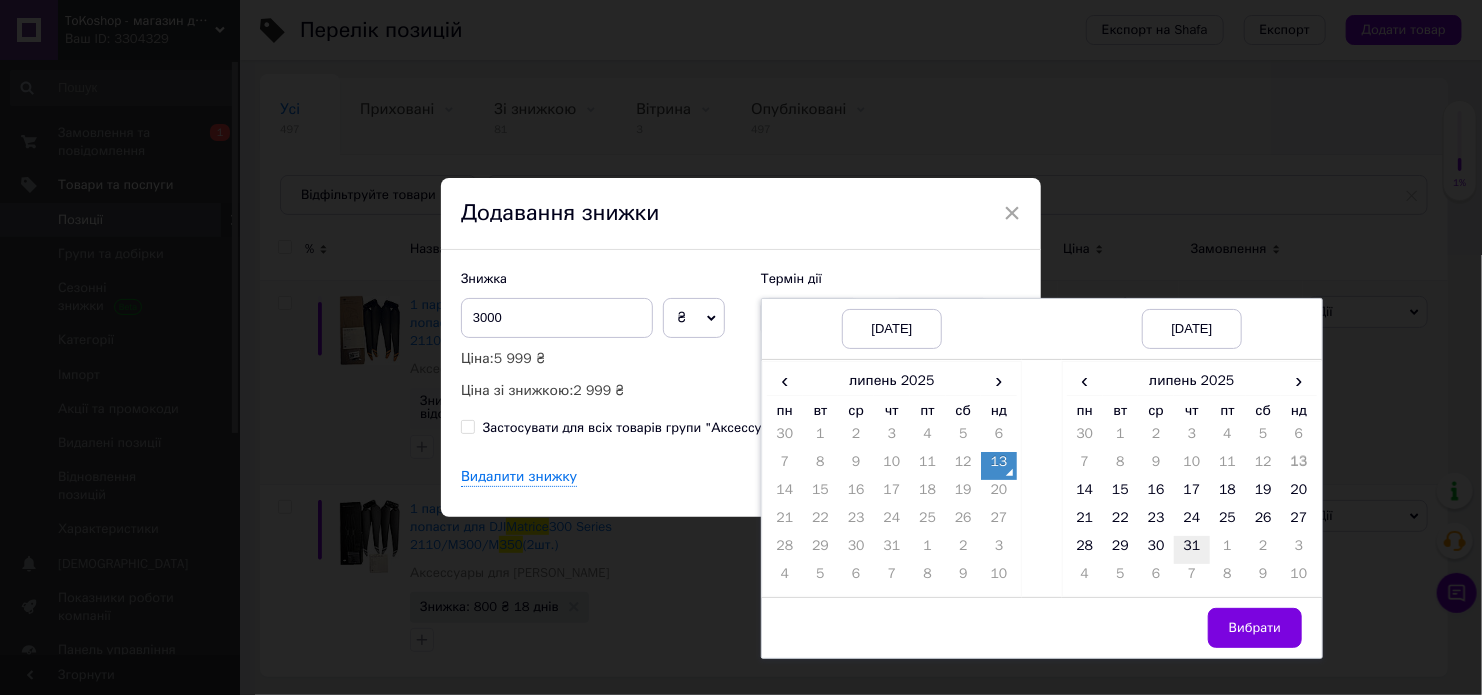 click on "31" at bounding box center (1192, 550) 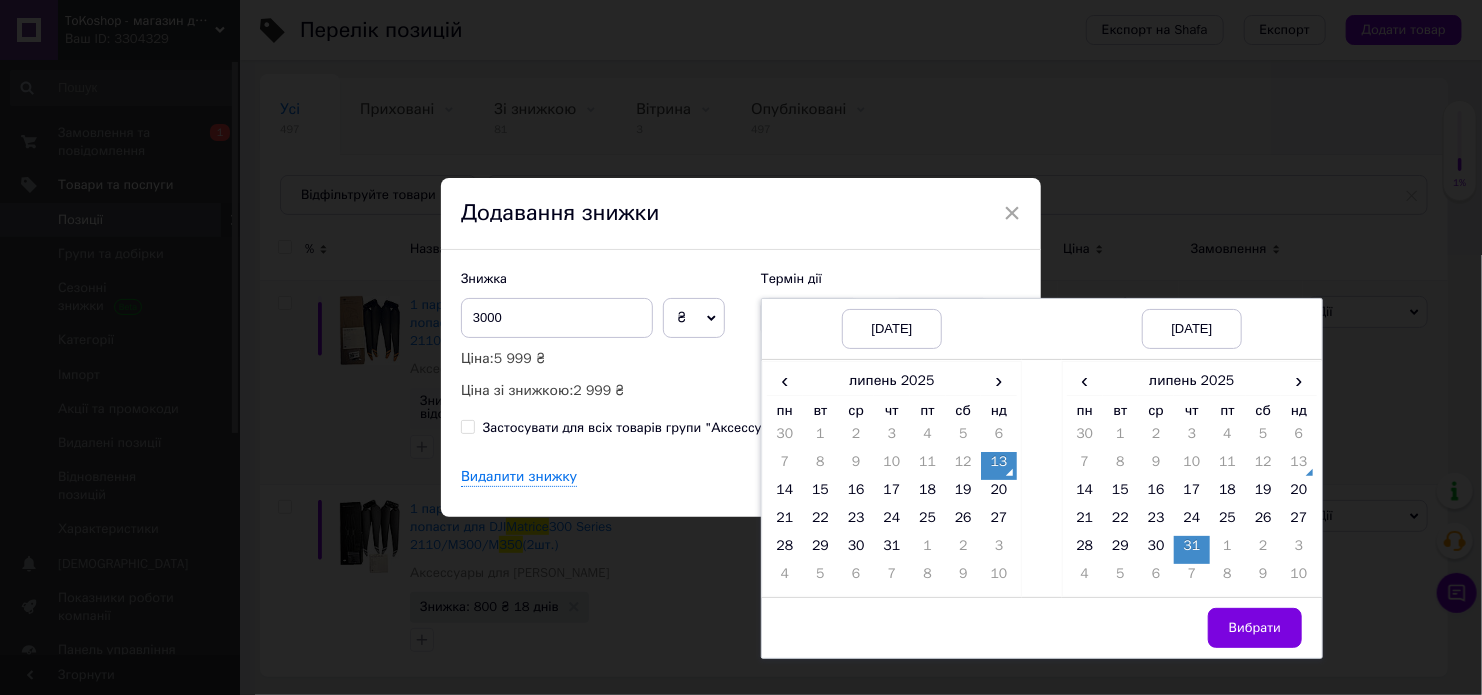 click on "Вибрати" at bounding box center (1255, 628) 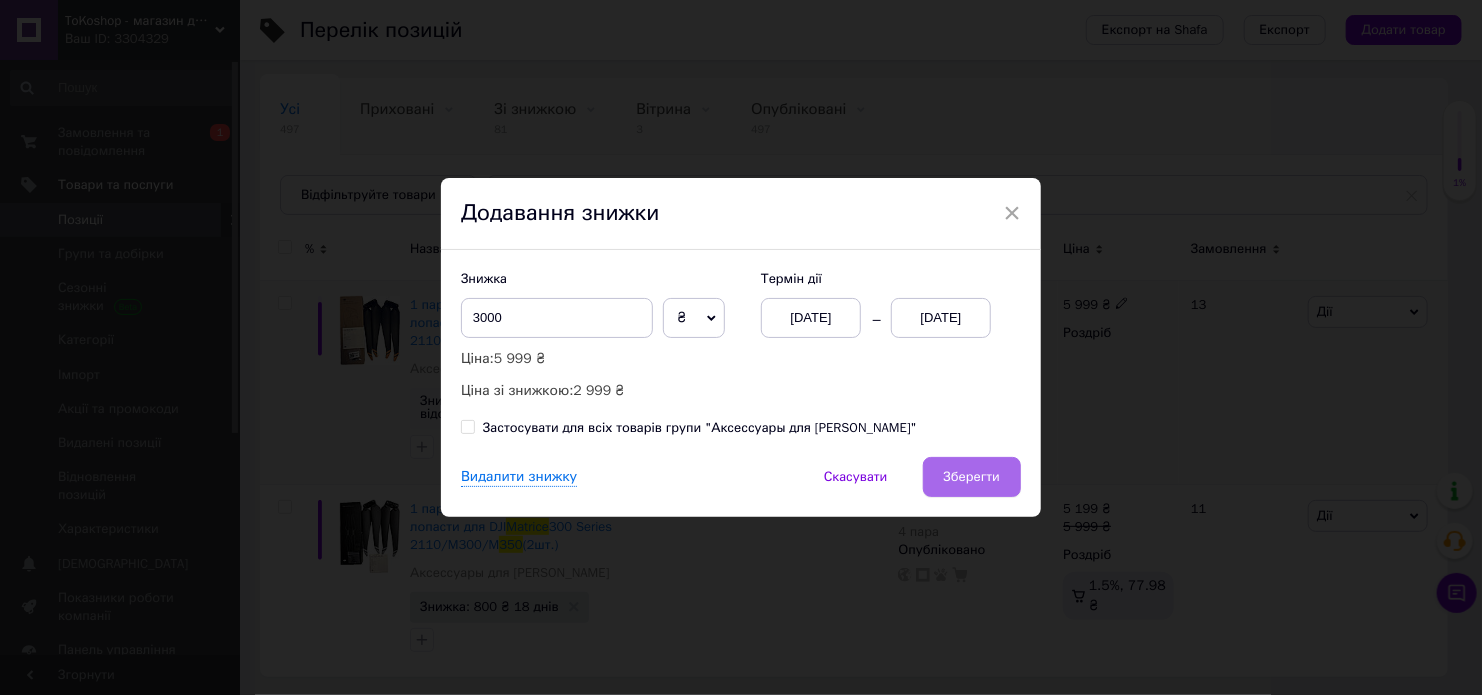 click on "Зберегти" at bounding box center (972, 477) 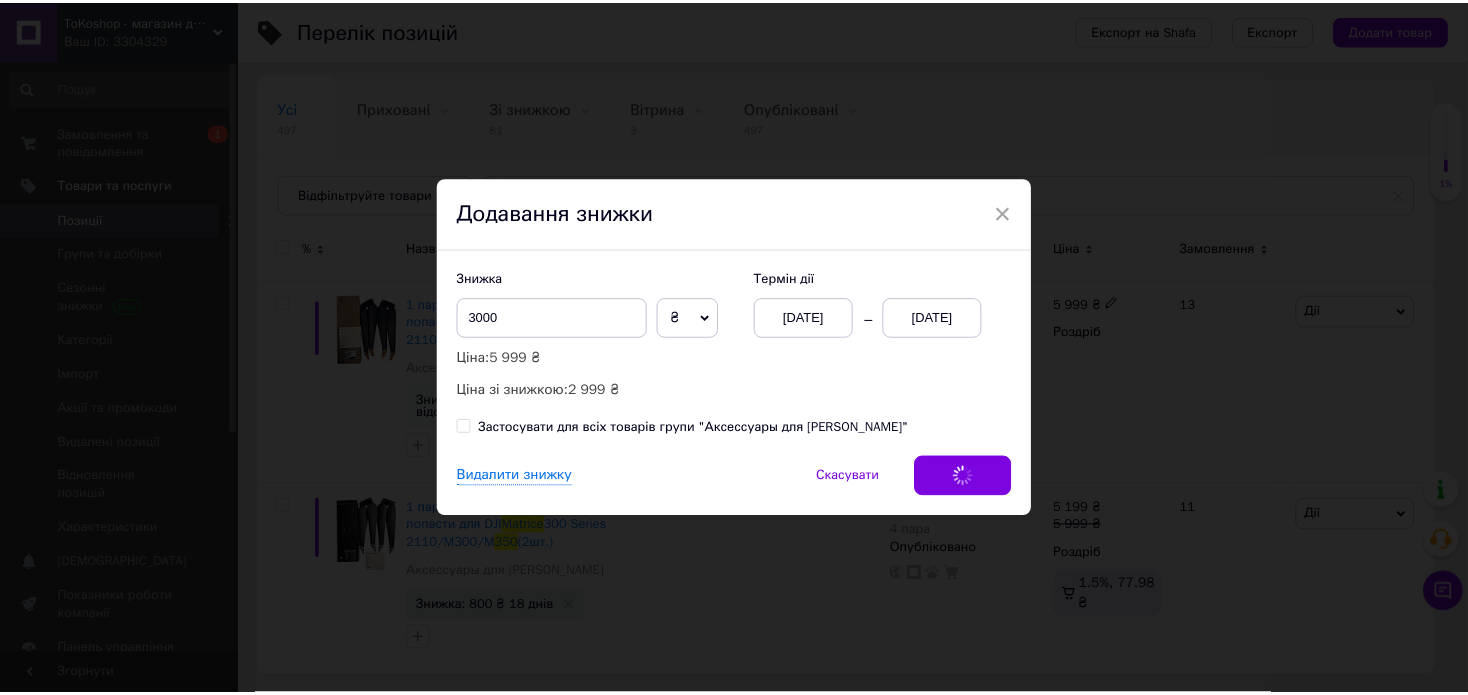 scroll, scrollTop: 140, scrollLeft: 0, axis: vertical 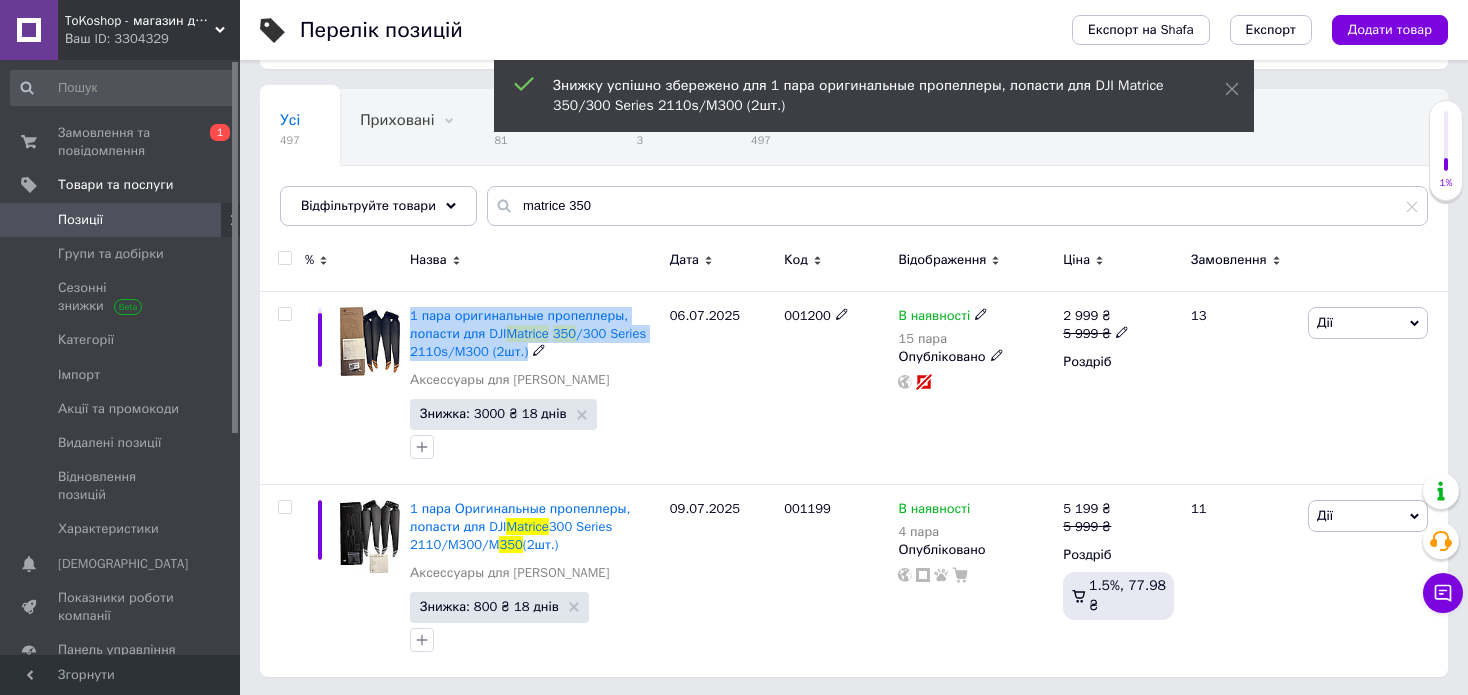 copy on "1 пара оригинальные пропеллеры, лопасти для DJI  Matrice   350 /300 Series 2110s/M300 (2шт.)" 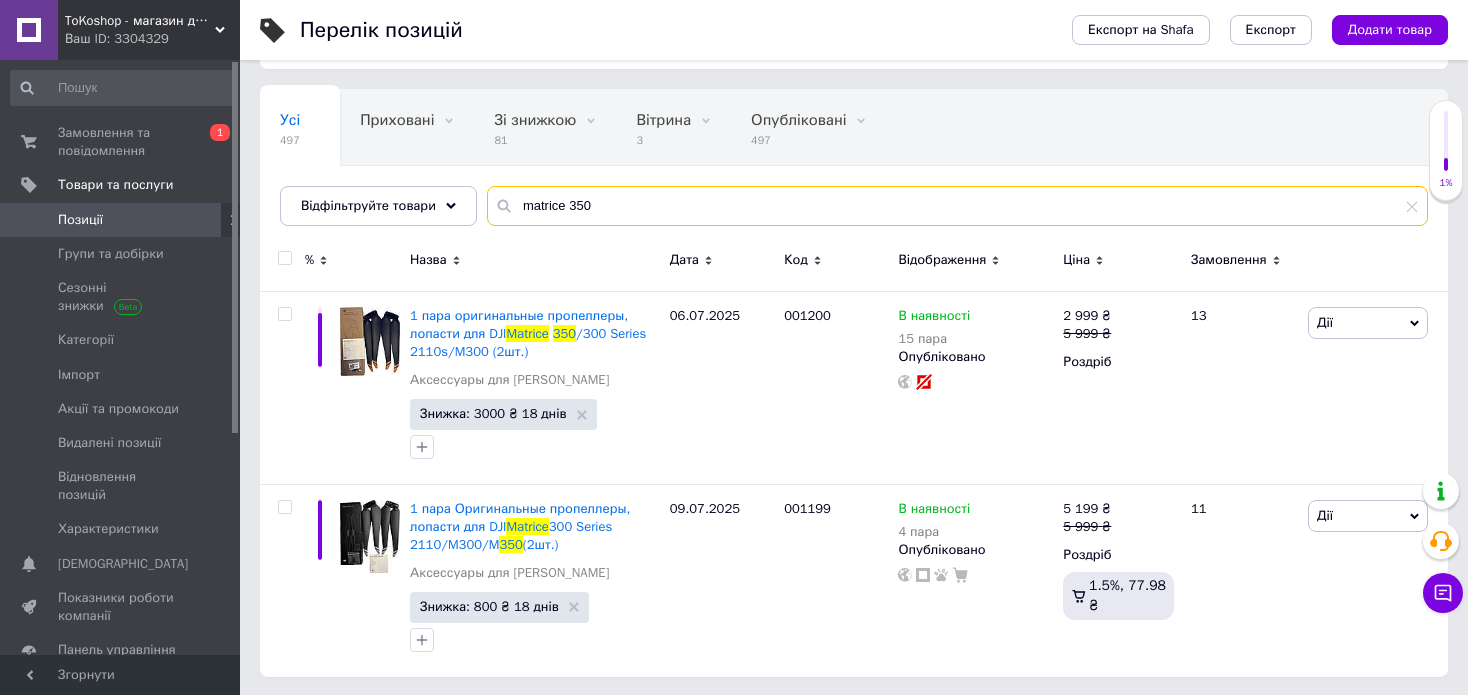 click on "matrice 350" at bounding box center (957, 206) 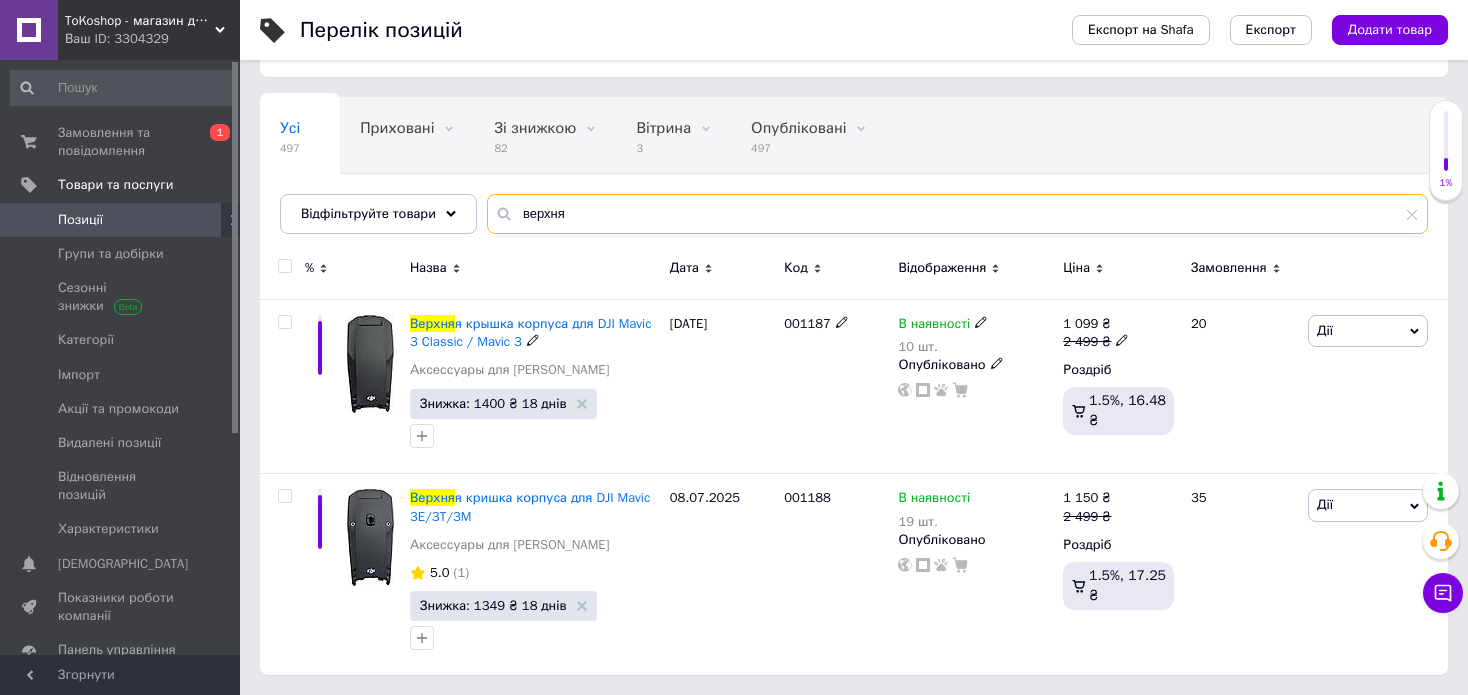 scroll, scrollTop: 130, scrollLeft: 0, axis: vertical 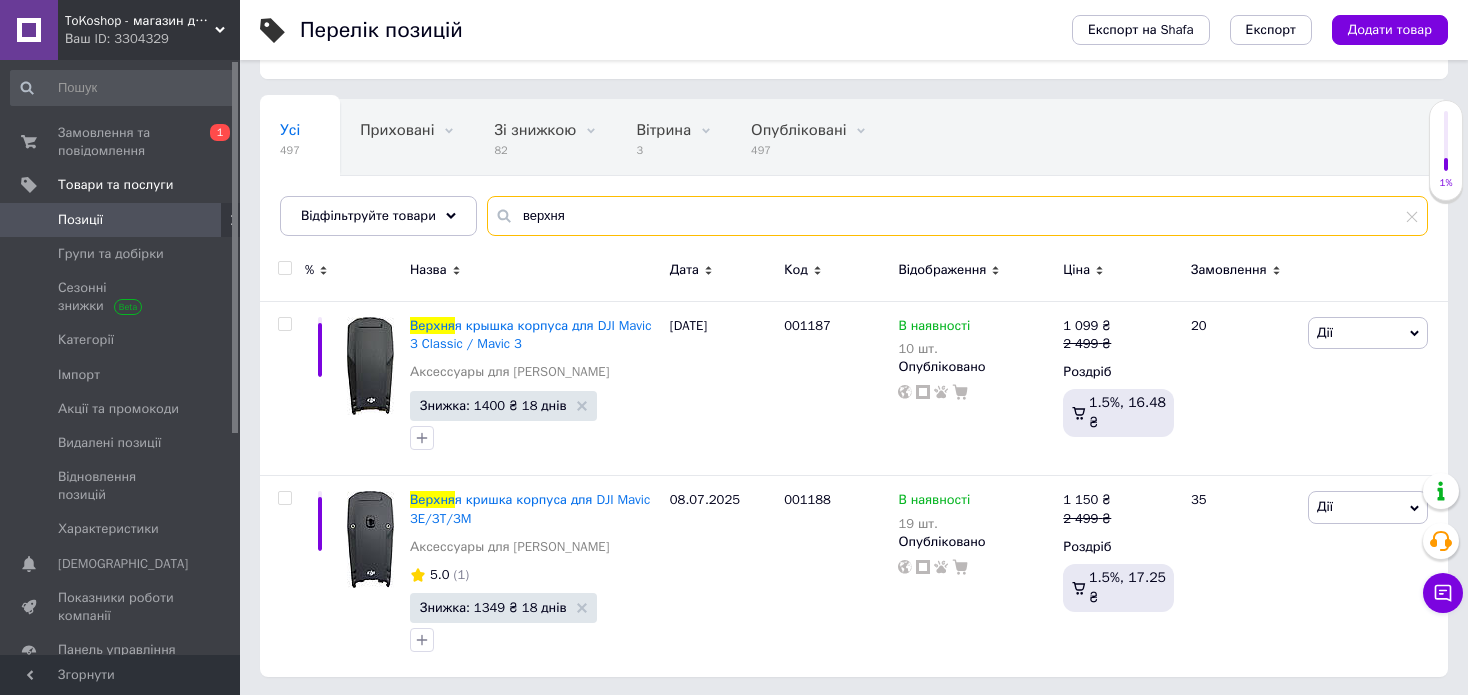 type on "верхня" 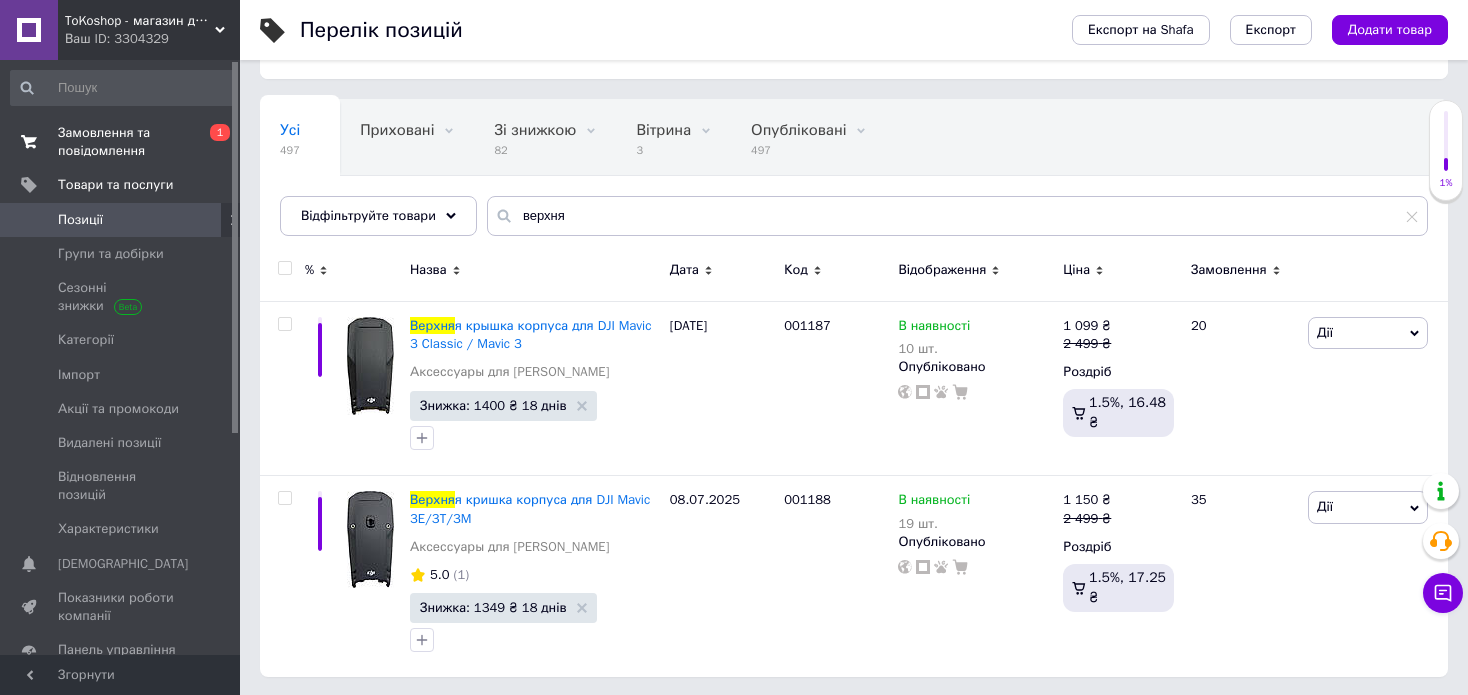 click on "Замовлення та повідомлення" at bounding box center (121, 142) 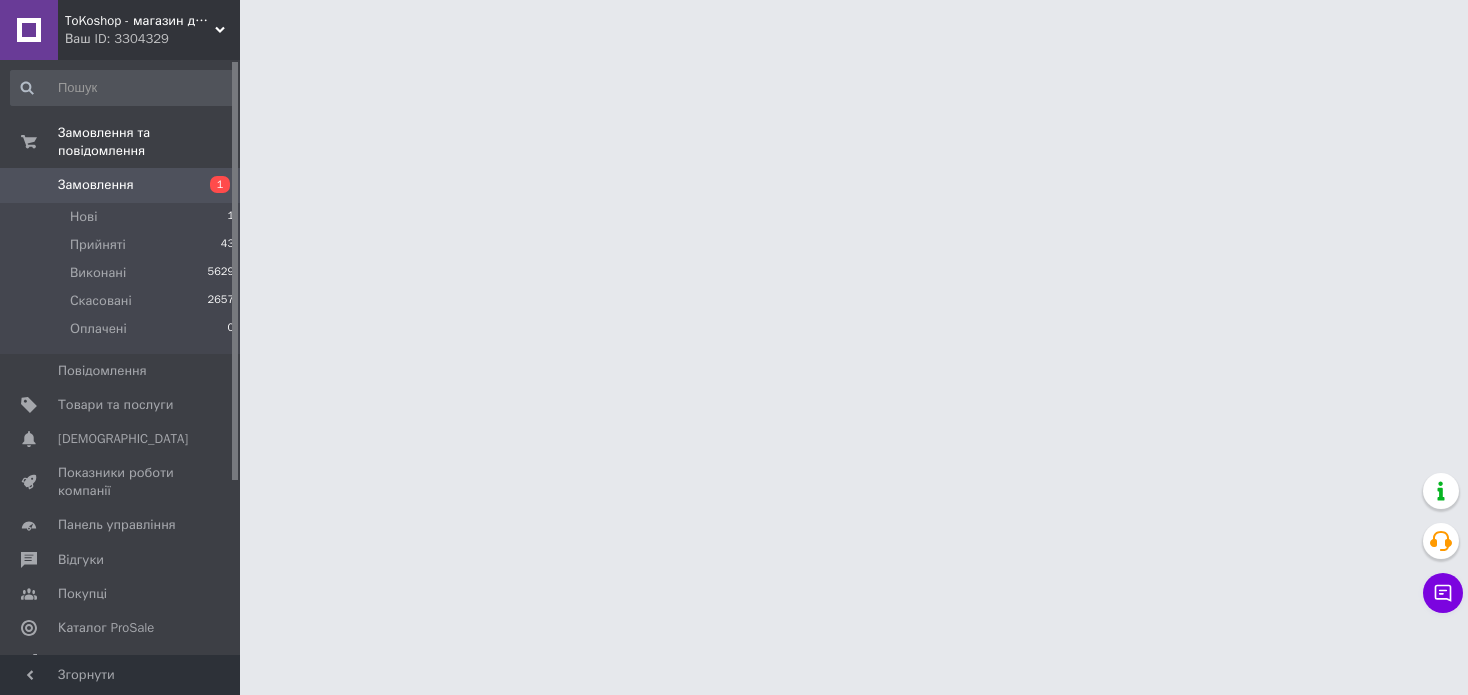 scroll, scrollTop: 0, scrollLeft: 0, axis: both 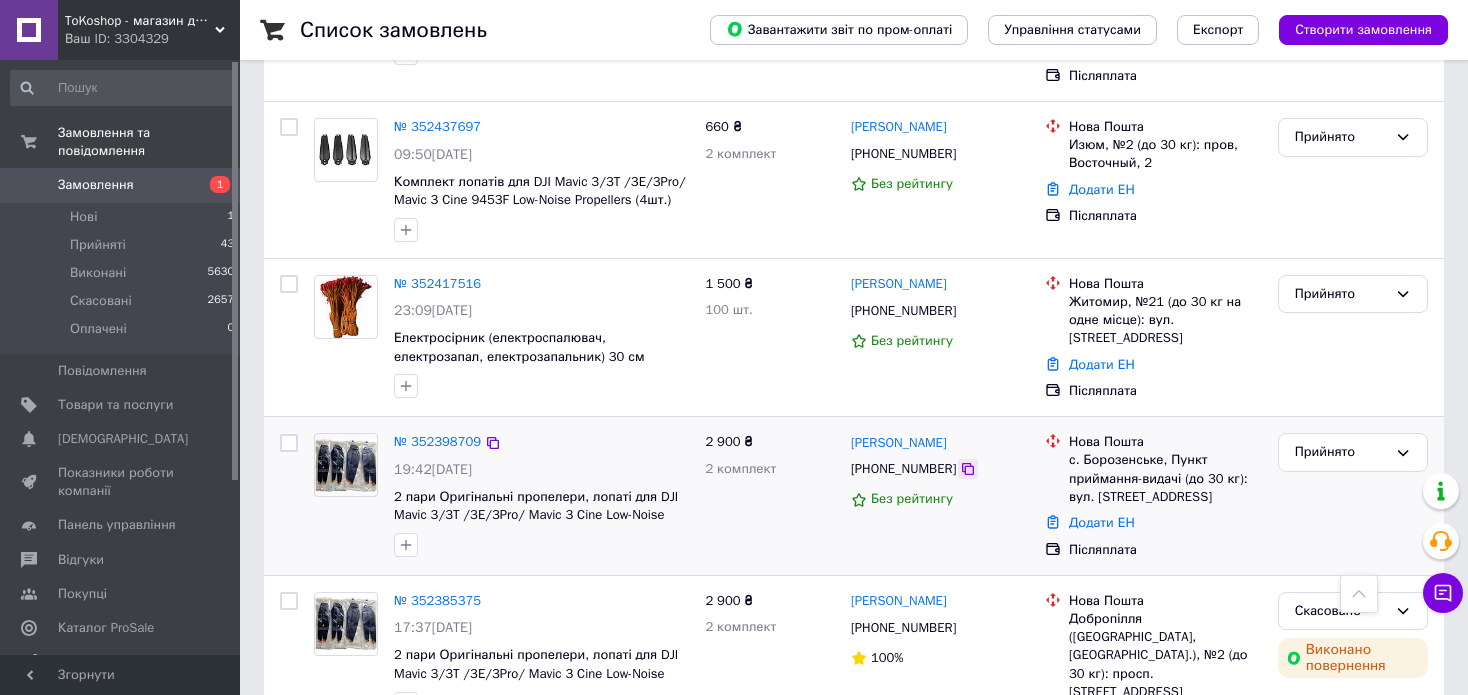 click 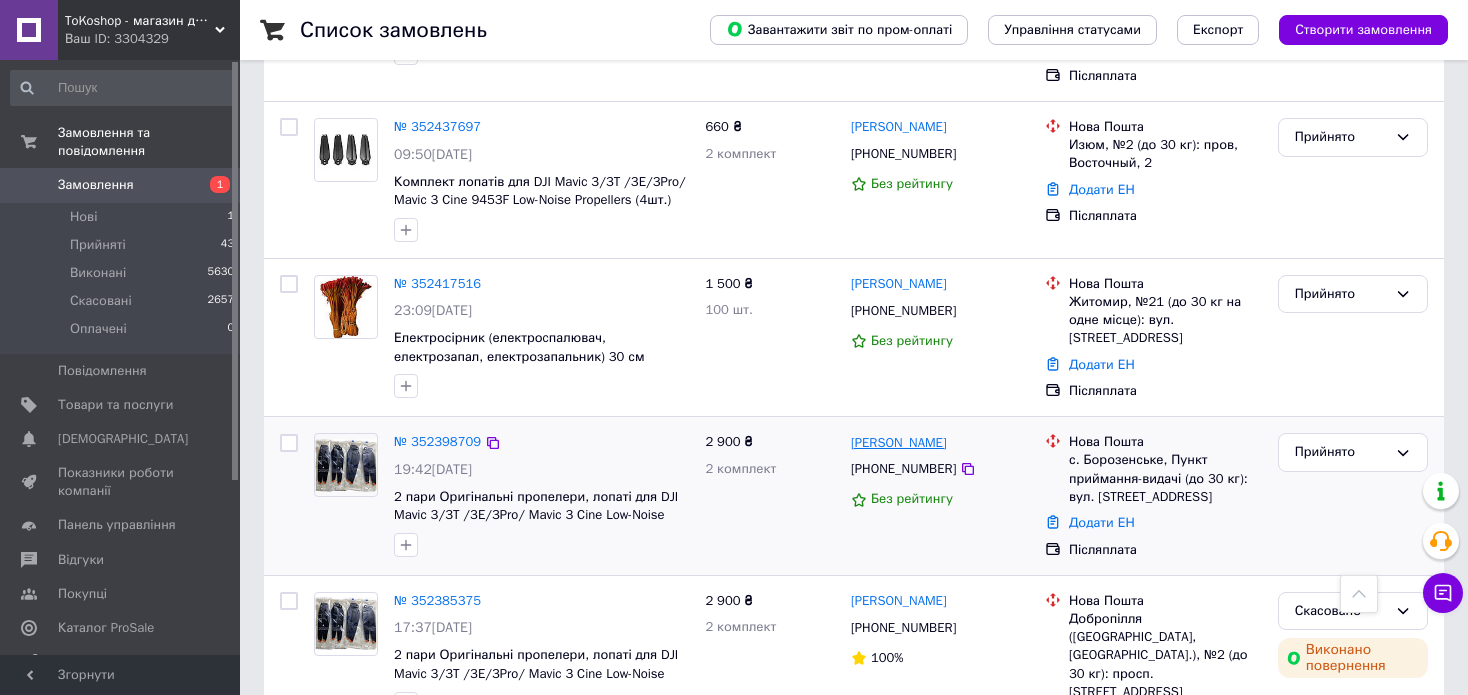 drag, startPoint x: 955, startPoint y: 397, endPoint x: 900, endPoint y: 405, distance: 55.578773 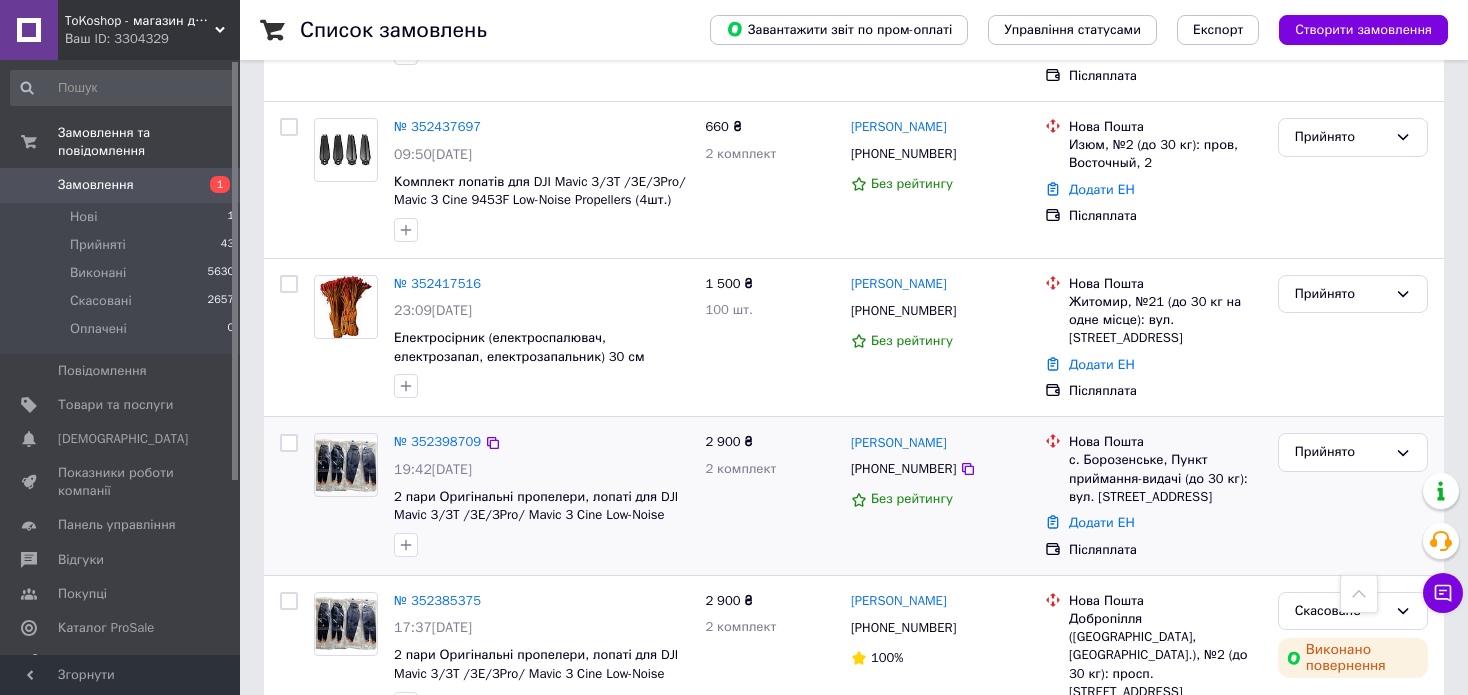 click on "[PERSON_NAME]" at bounding box center (940, 442) 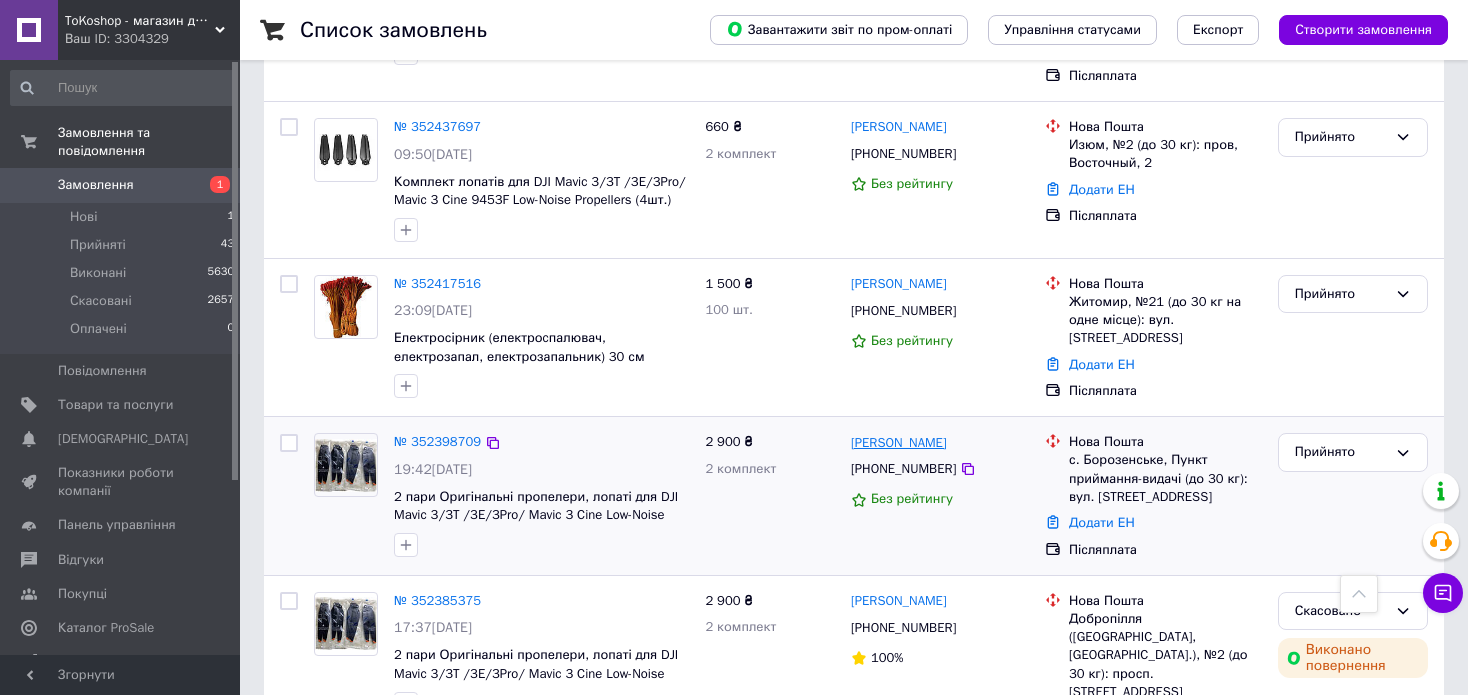 drag, startPoint x: 941, startPoint y: 404, endPoint x: 899, endPoint y: 404, distance: 42 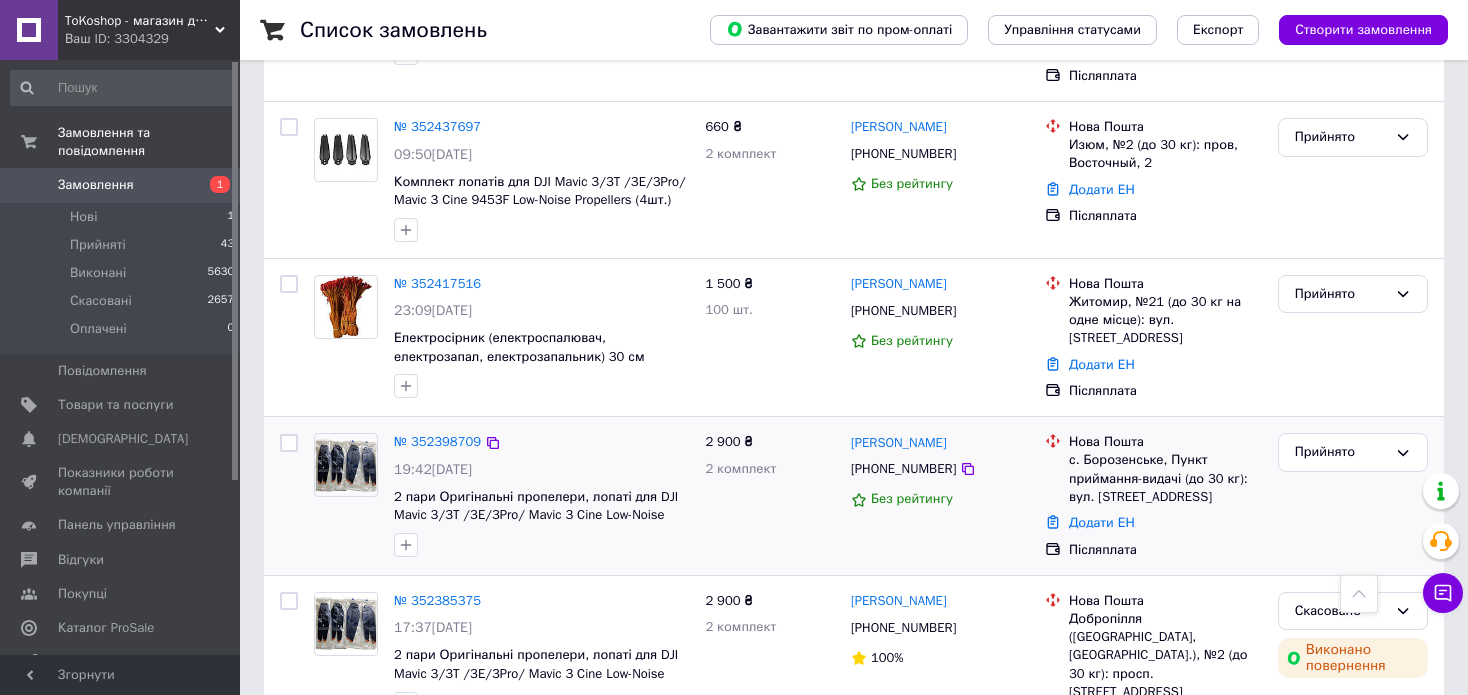 copy on "[PERSON_NAME]" 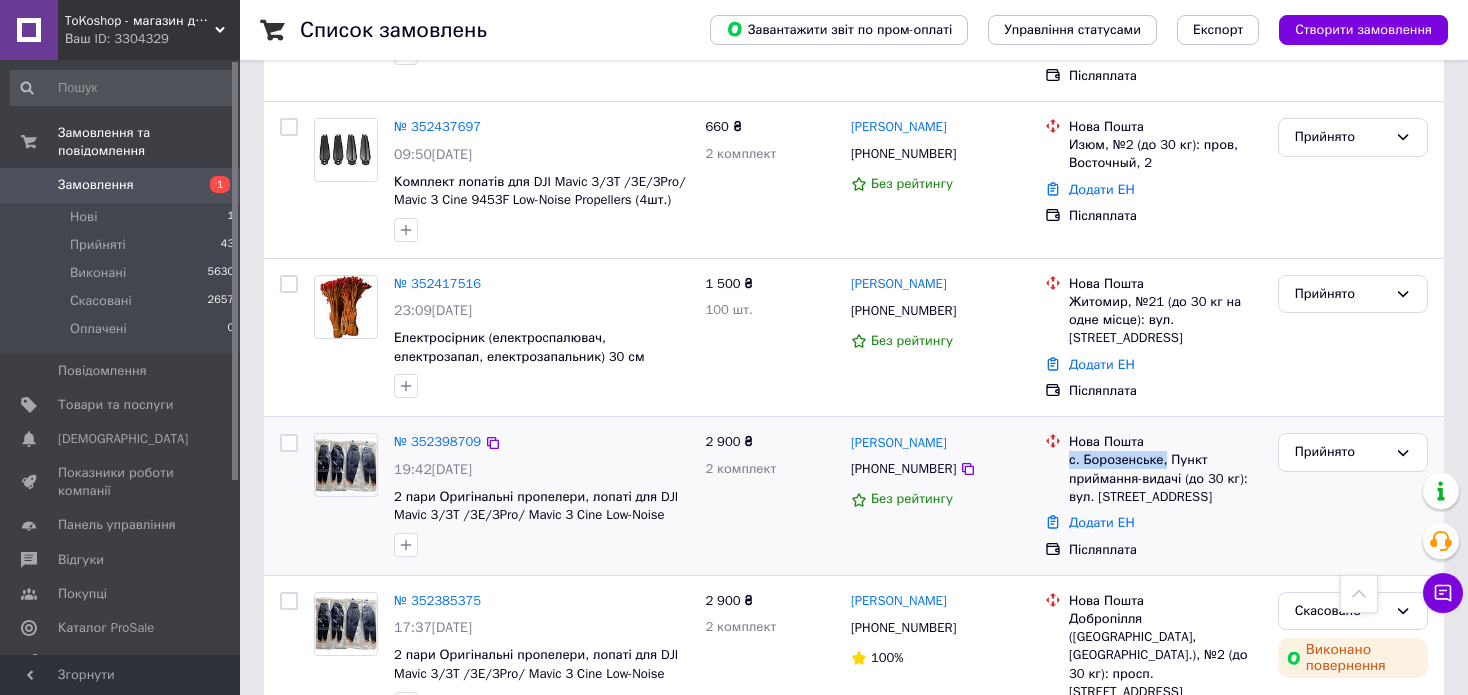 drag, startPoint x: 1071, startPoint y: 423, endPoint x: 1159, endPoint y: 424, distance: 88.005684 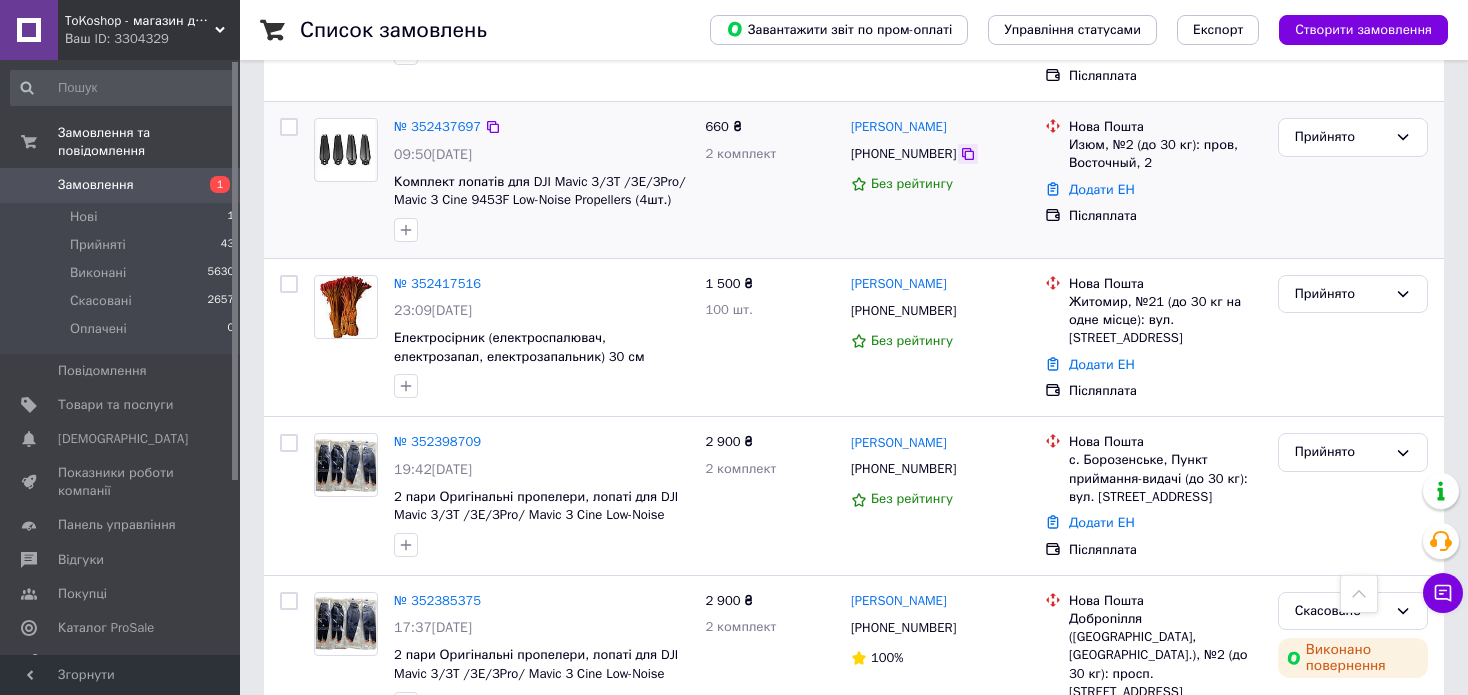 click 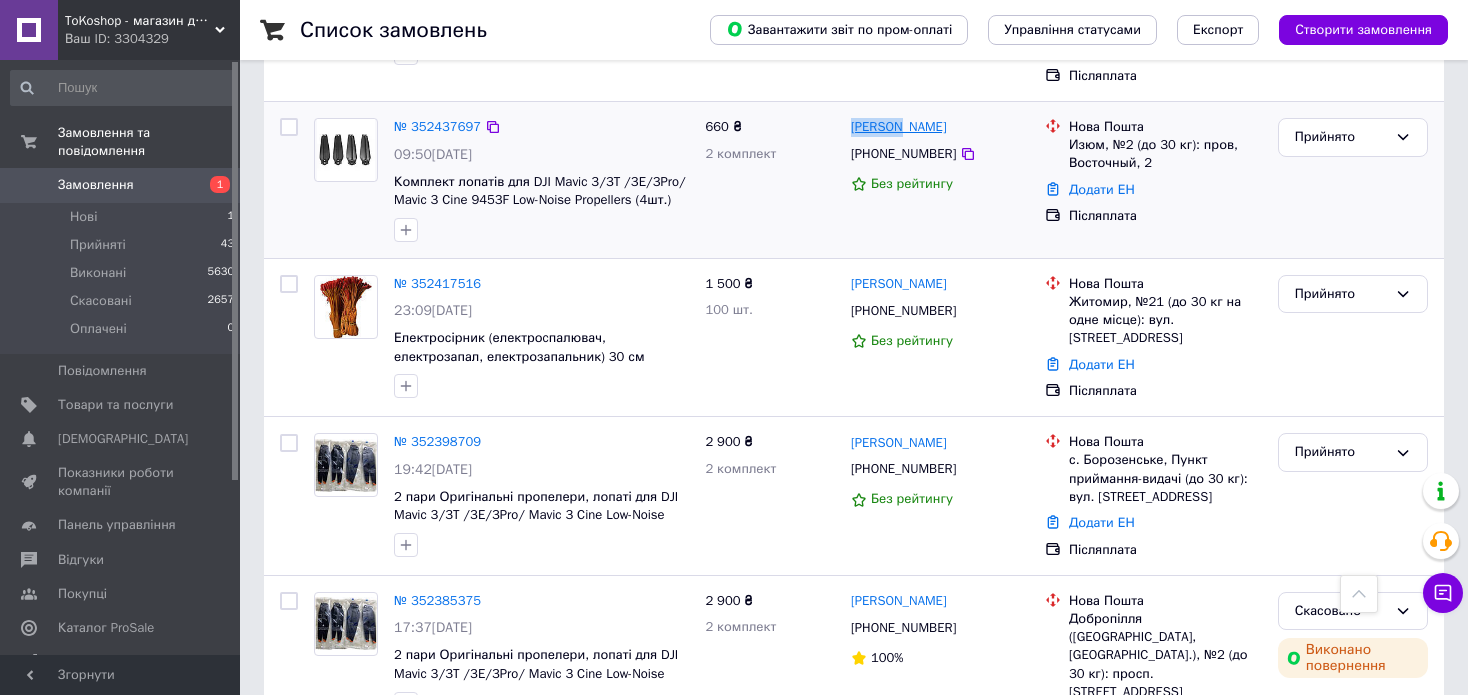 drag, startPoint x: 847, startPoint y: 91, endPoint x: 903, endPoint y: 97, distance: 56.32051 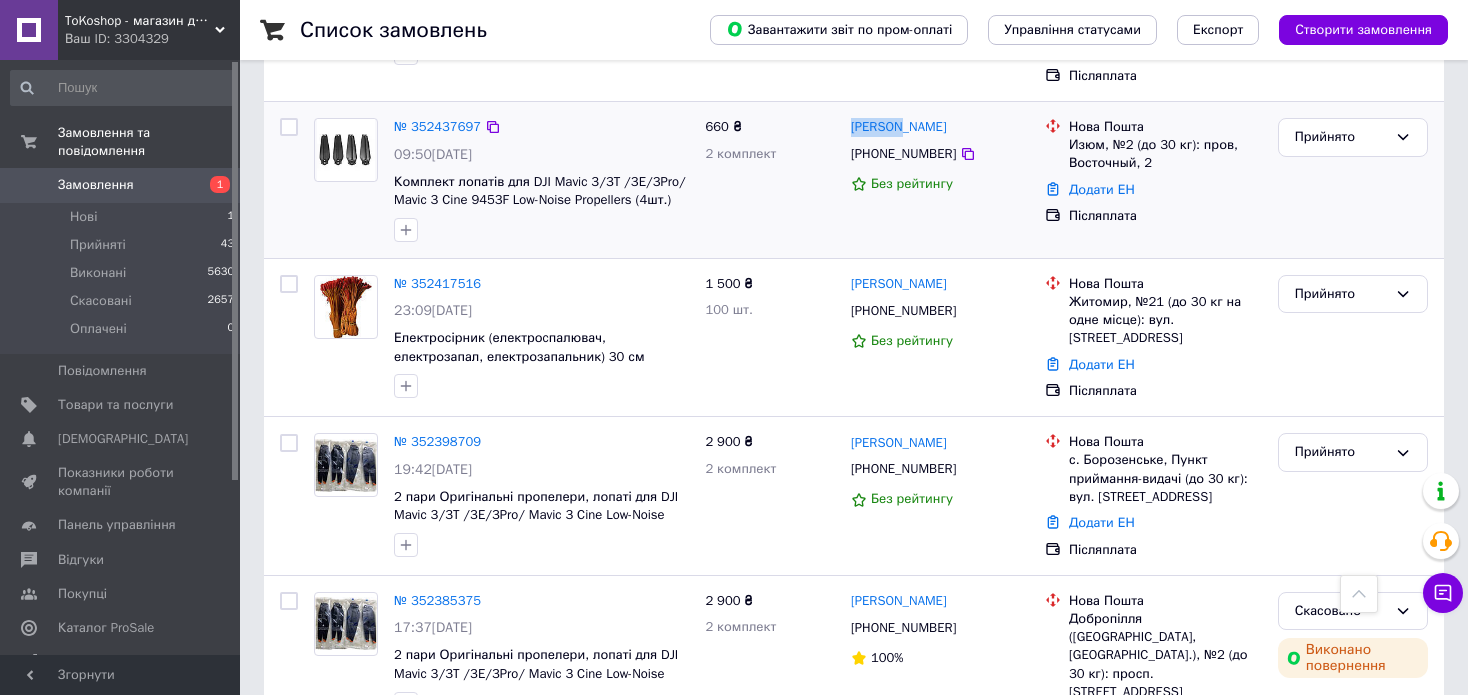 copy on "[PERSON_NAME]" 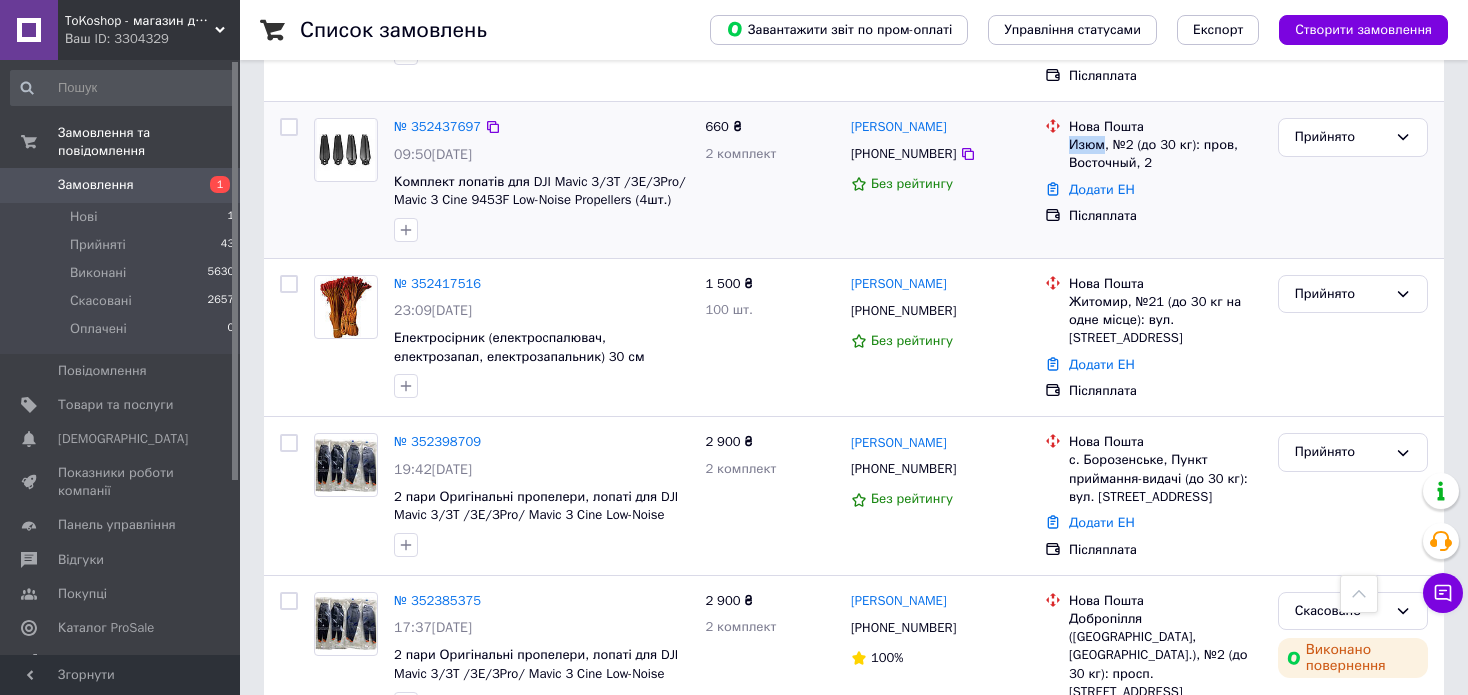 drag, startPoint x: 1070, startPoint y: 104, endPoint x: 1104, endPoint y: 110, distance: 34.525352 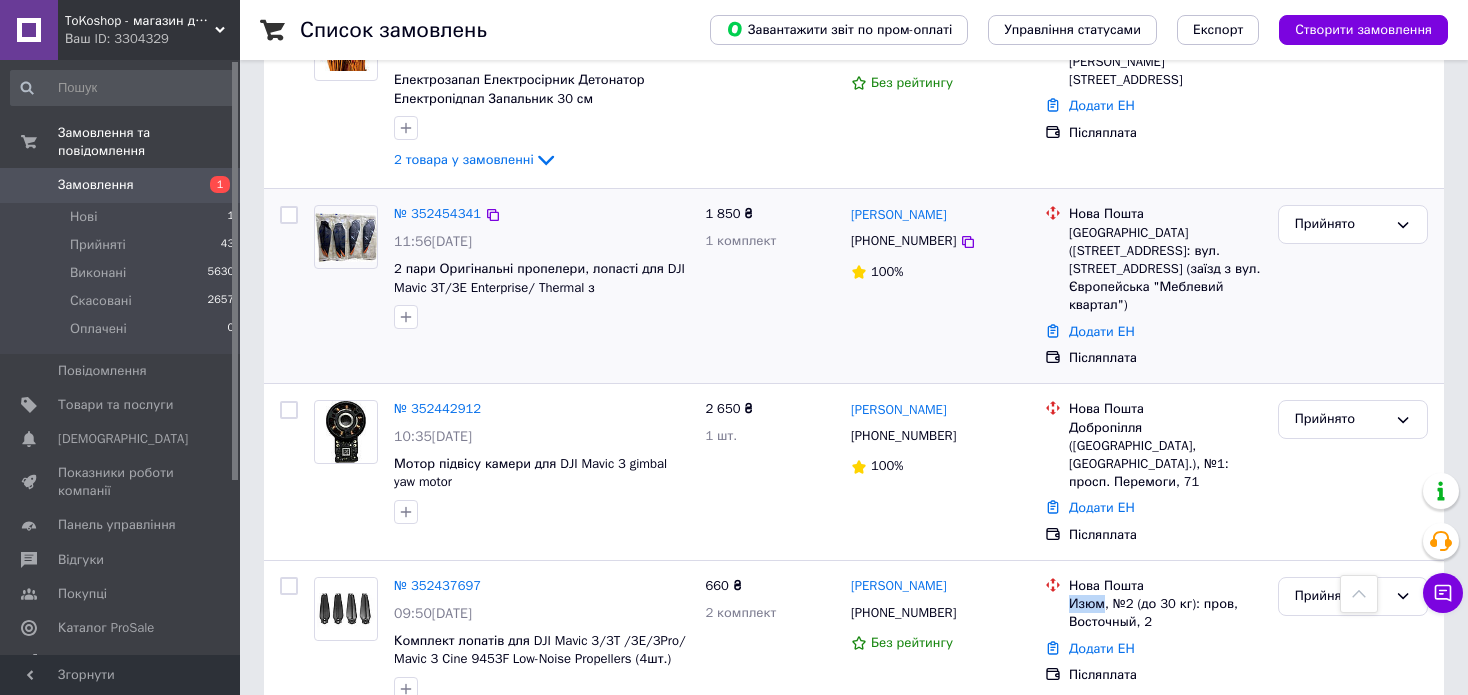 scroll, scrollTop: 800, scrollLeft: 0, axis: vertical 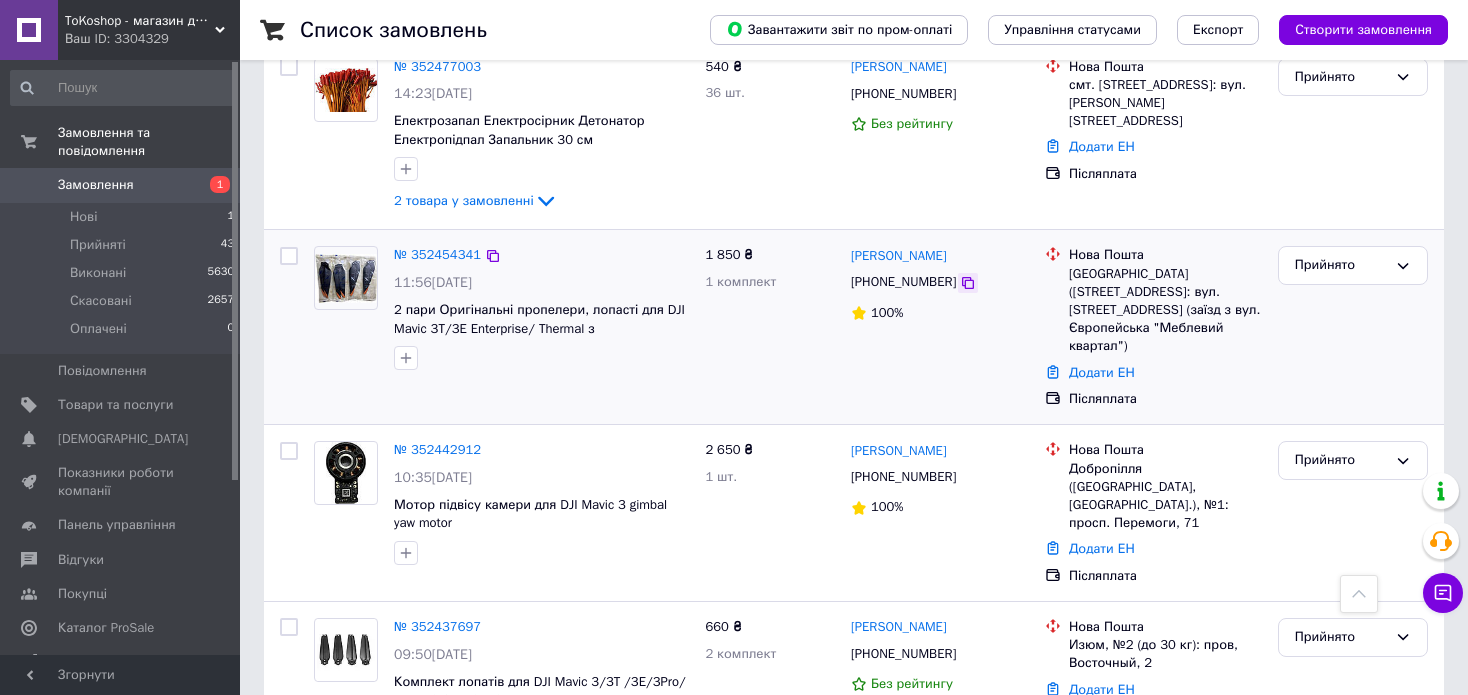 click 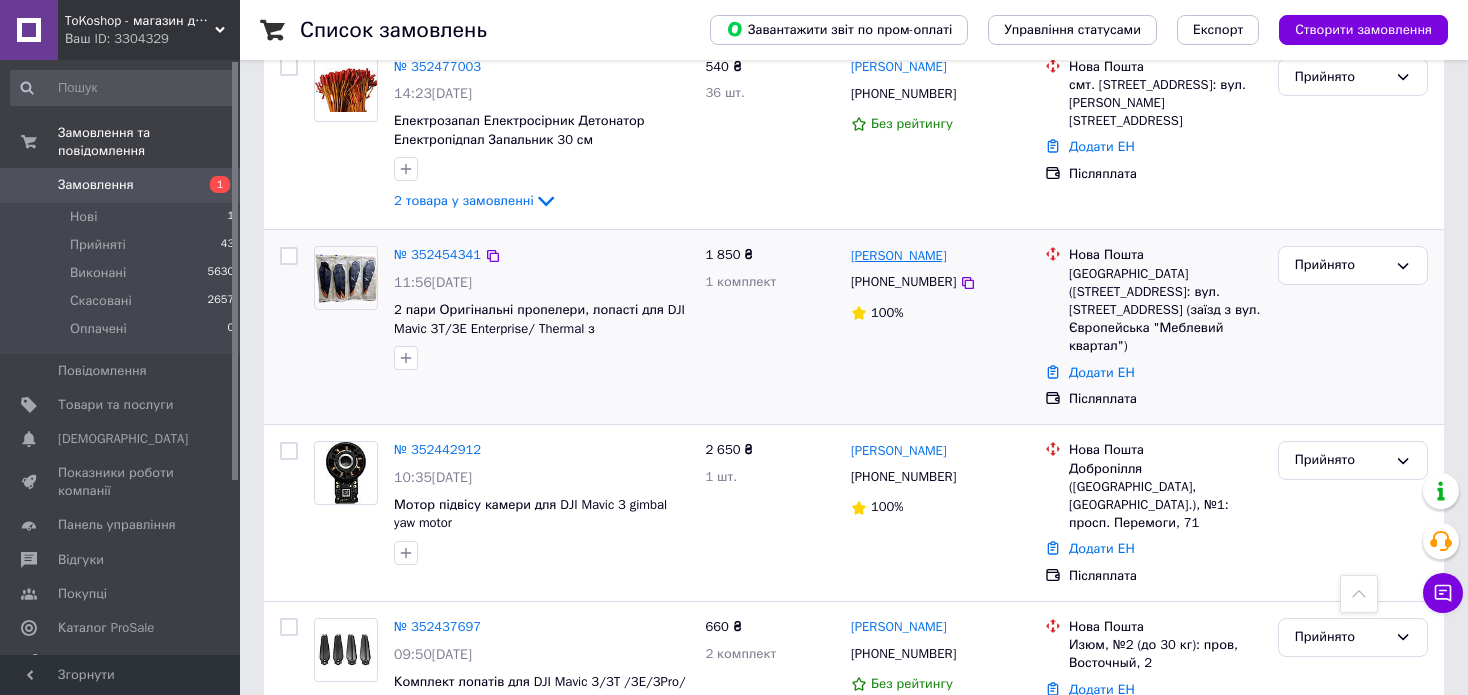 drag, startPoint x: 977, startPoint y: 255, endPoint x: 915, endPoint y: 258, distance: 62.072536 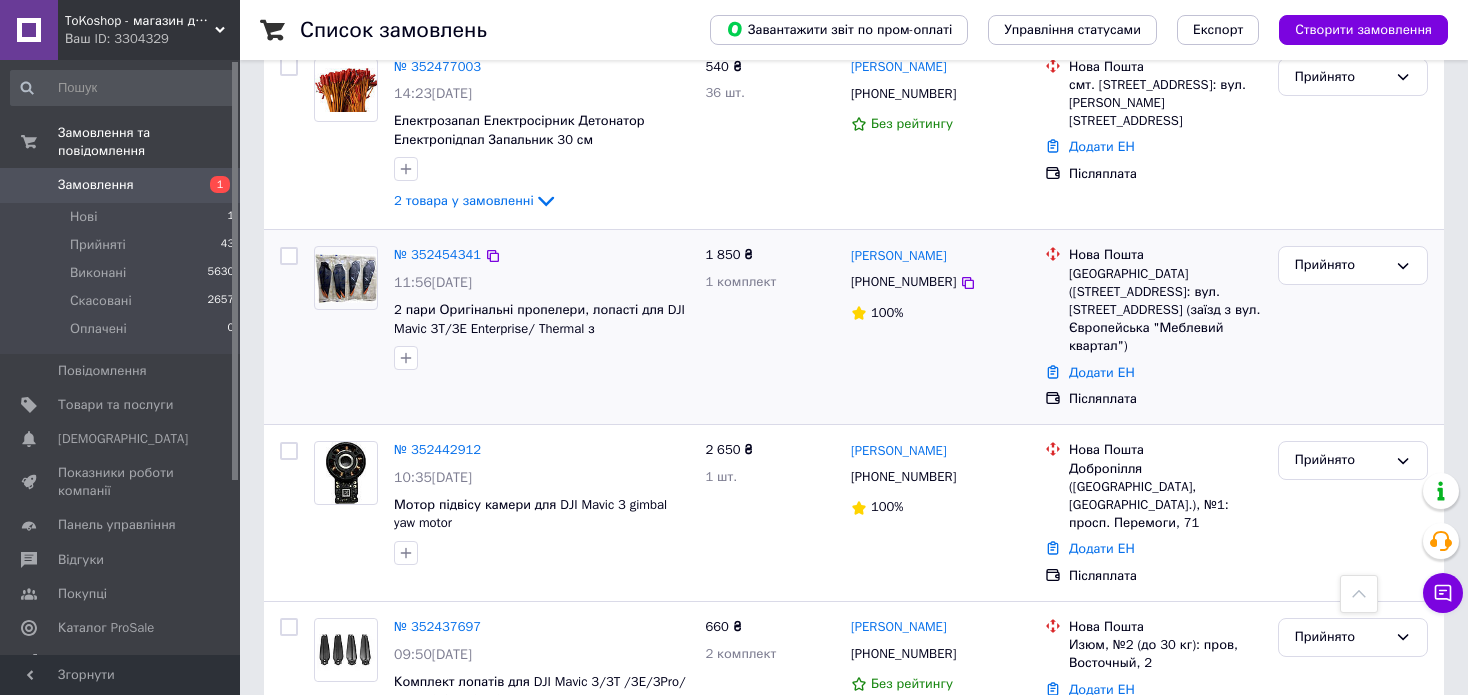 copy on "[PERSON_NAME]" 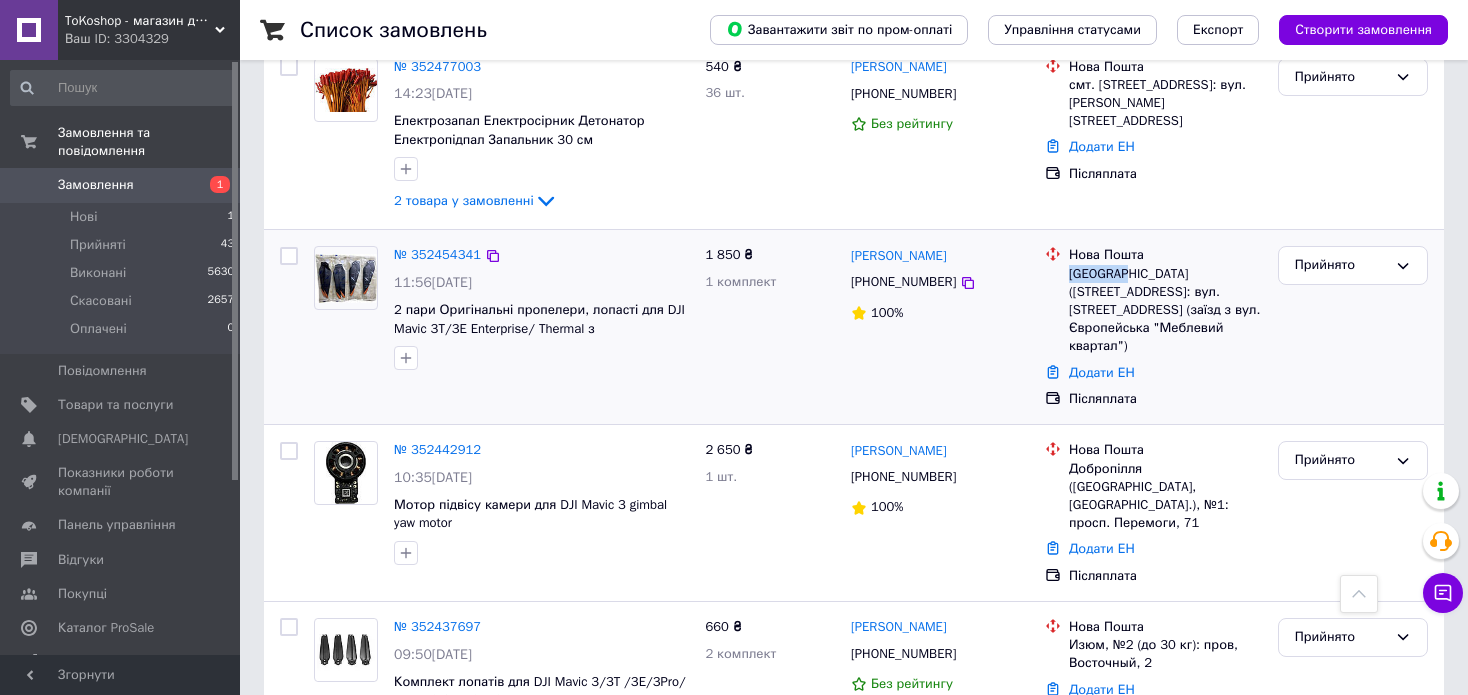 drag, startPoint x: 1079, startPoint y: 271, endPoint x: 1120, endPoint y: 273, distance: 41.04875 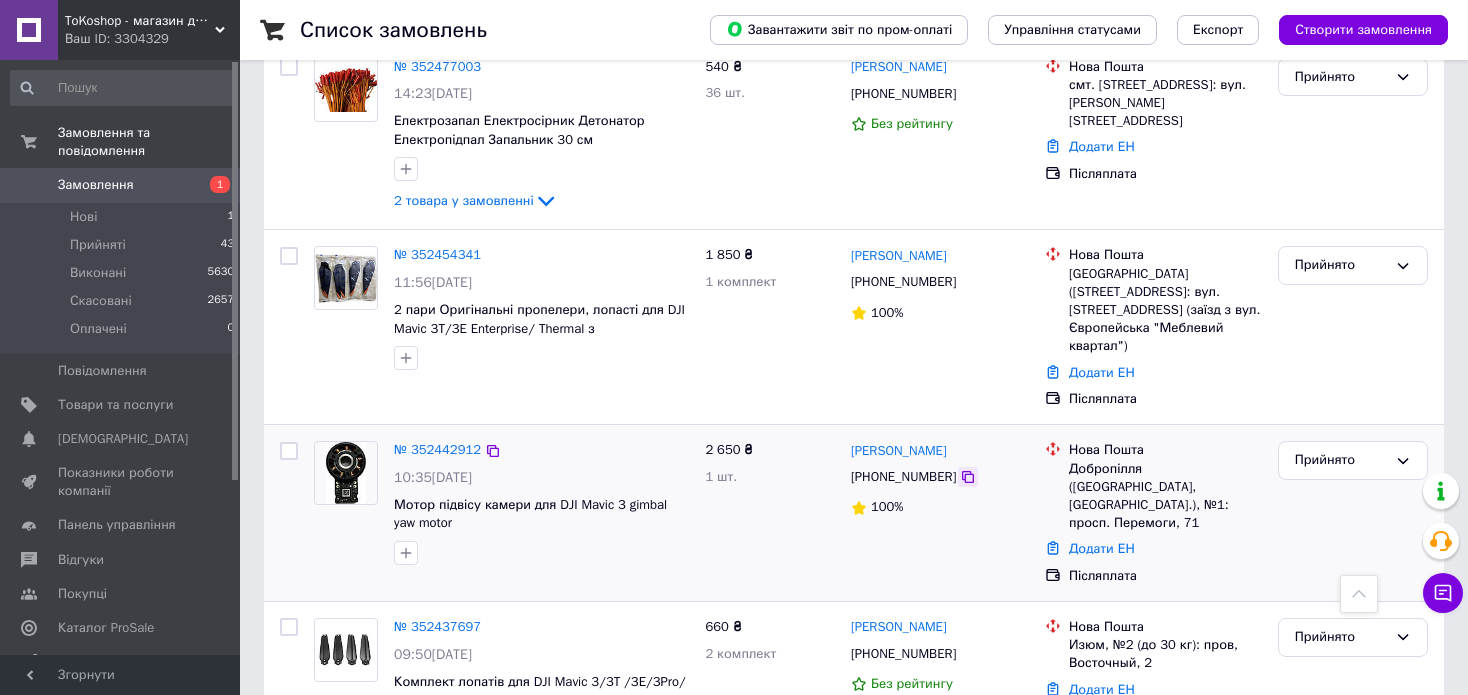 click 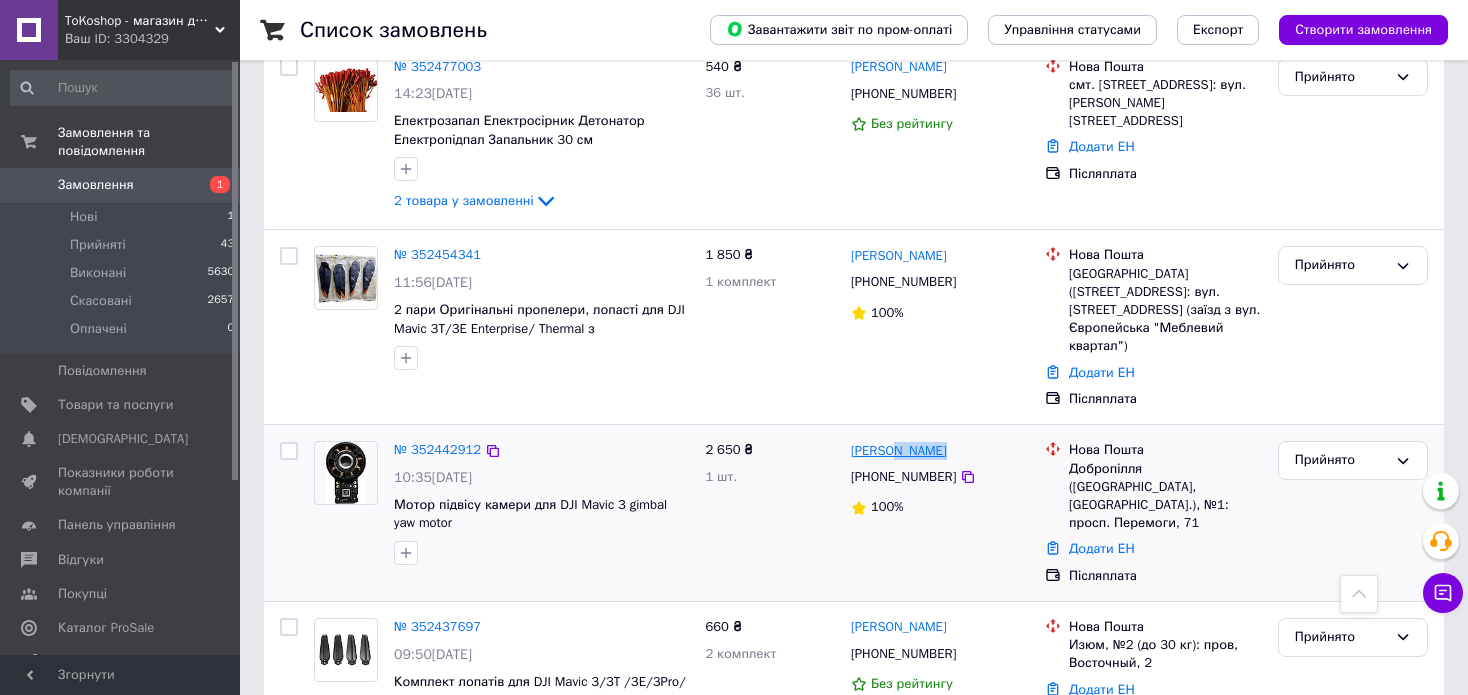 drag, startPoint x: 952, startPoint y: 436, endPoint x: 898, endPoint y: 436, distance: 54 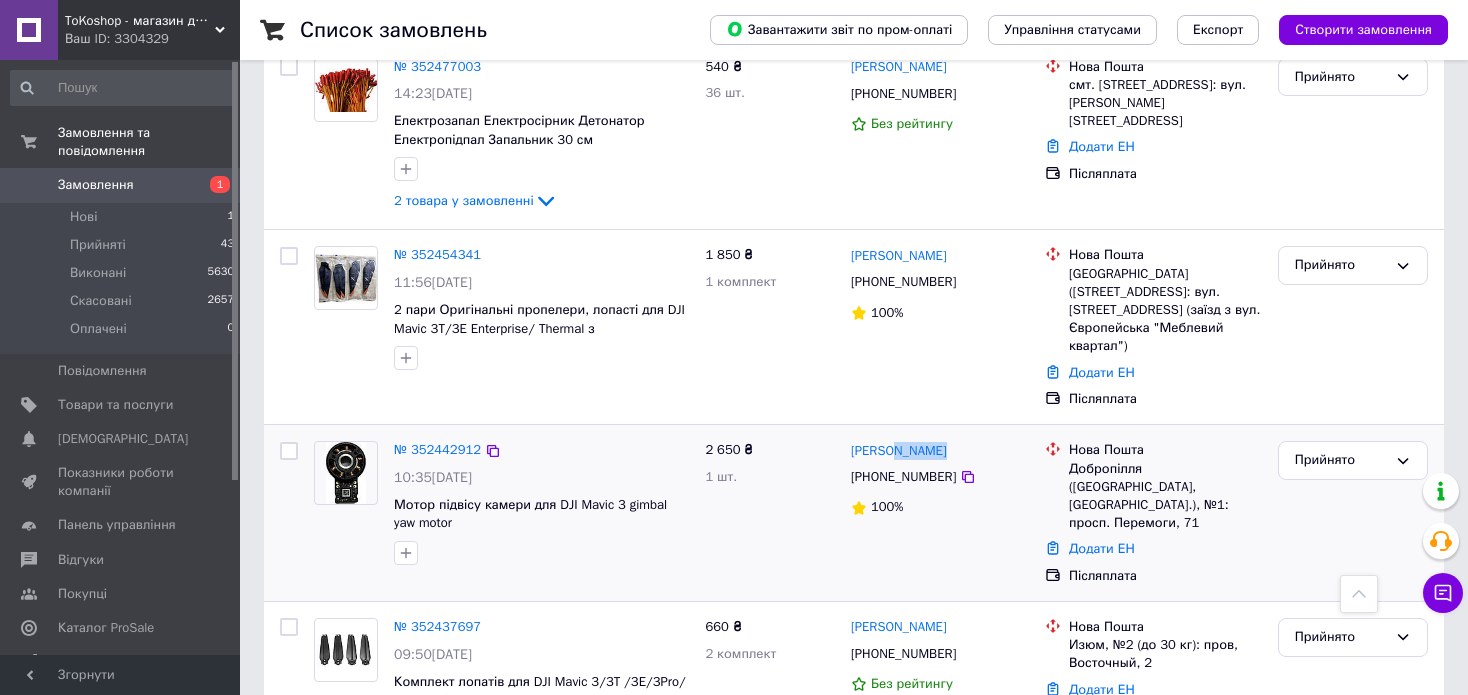 copy on "Шолуха" 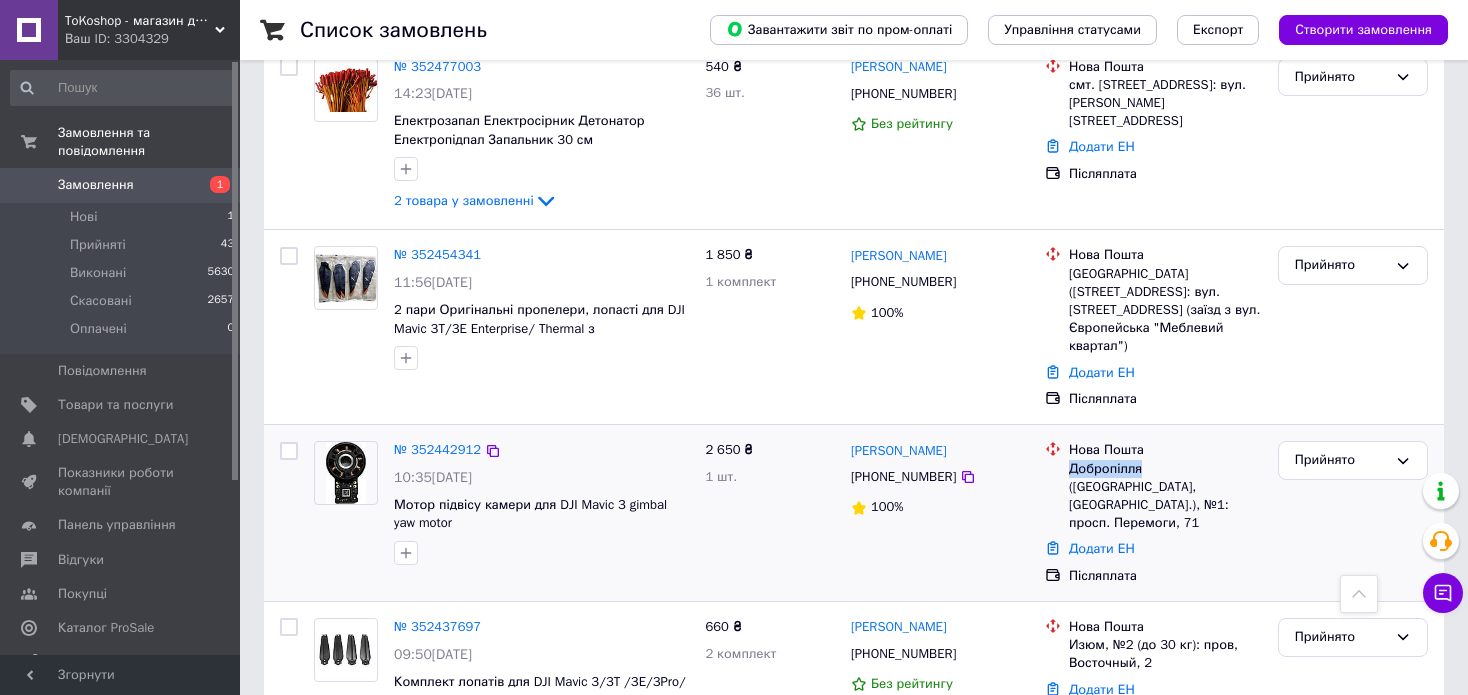 drag, startPoint x: 1070, startPoint y: 448, endPoint x: 1137, endPoint y: 452, distance: 67.11929 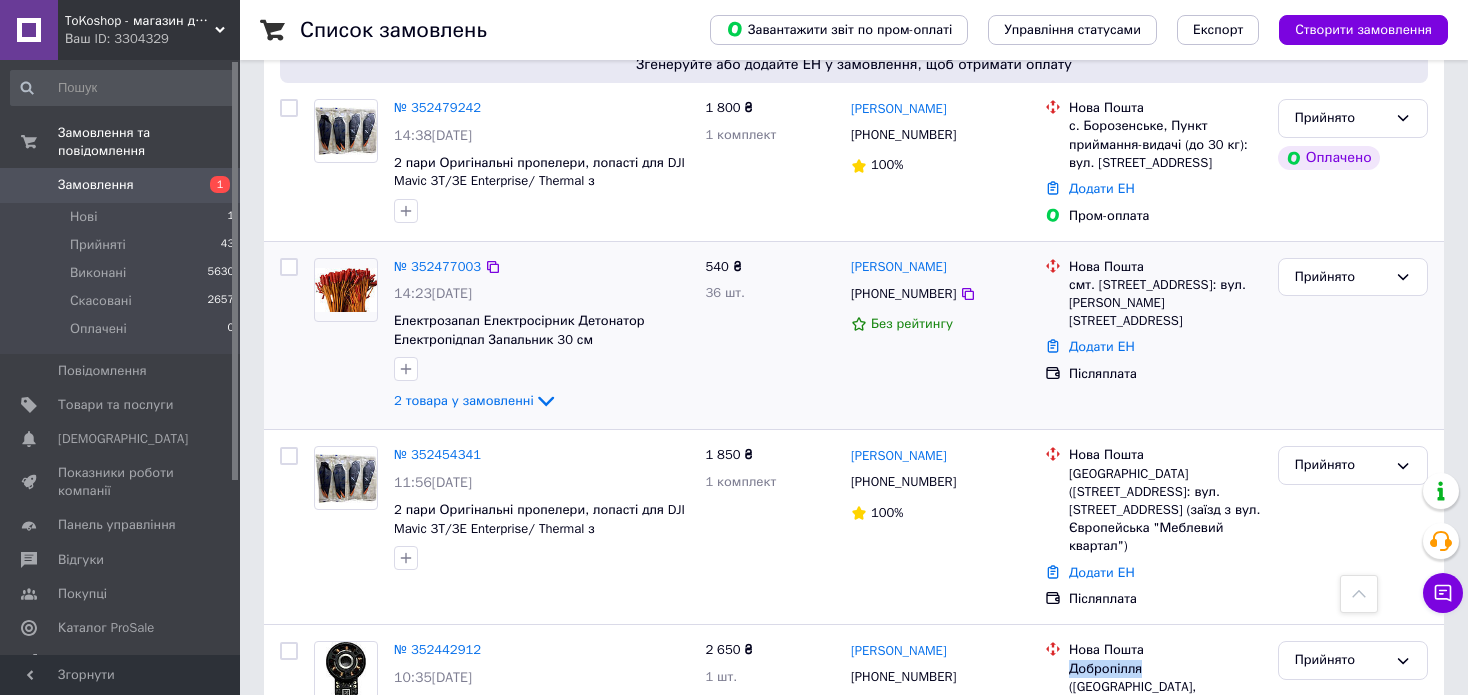 scroll, scrollTop: 500, scrollLeft: 0, axis: vertical 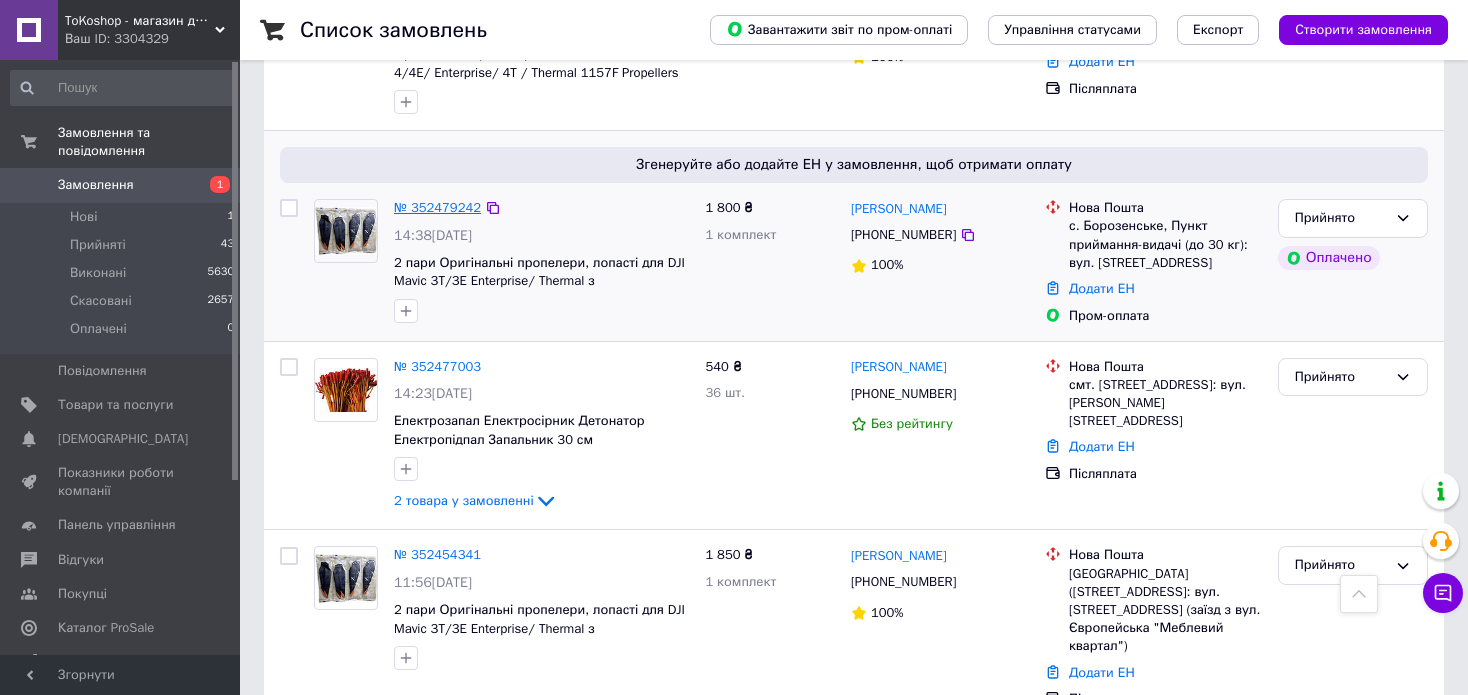 click on "№ 352479242" at bounding box center [437, 207] 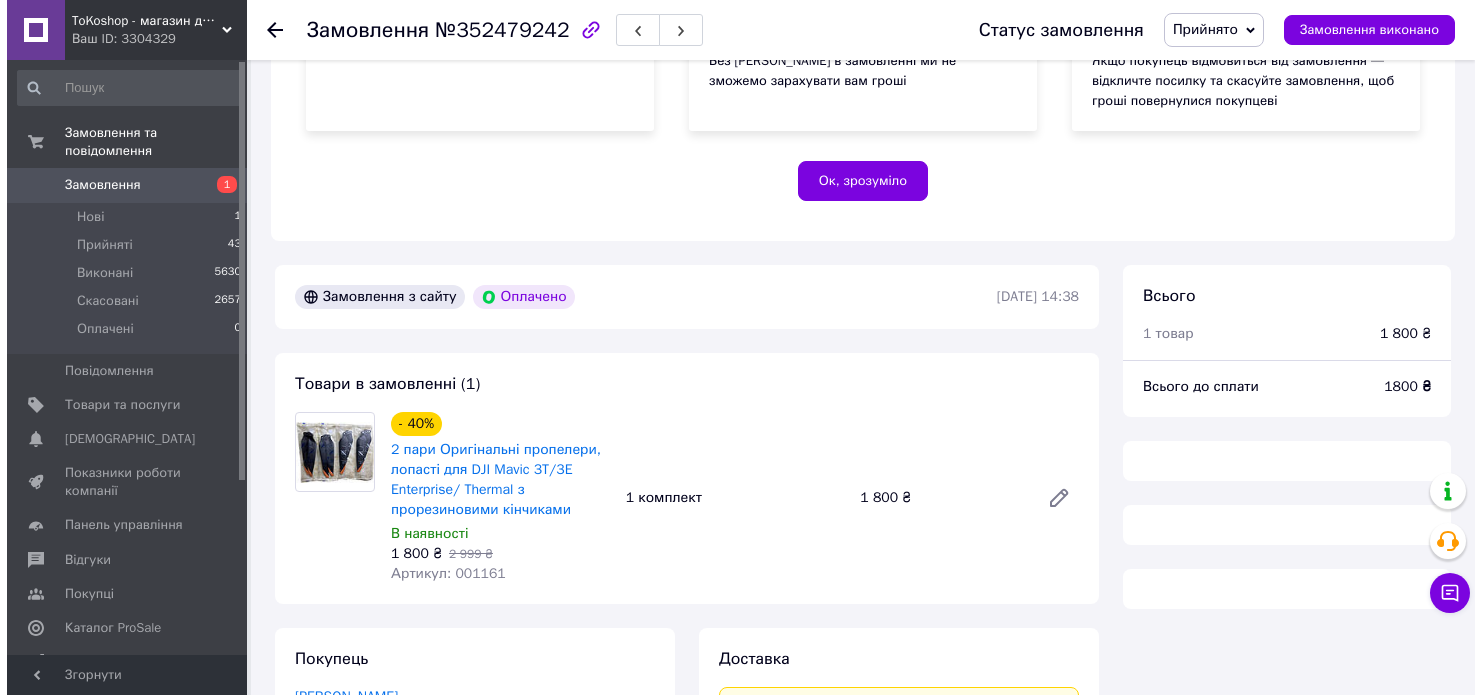 scroll, scrollTop: 600, scrollLeft: 0, axis: vertical 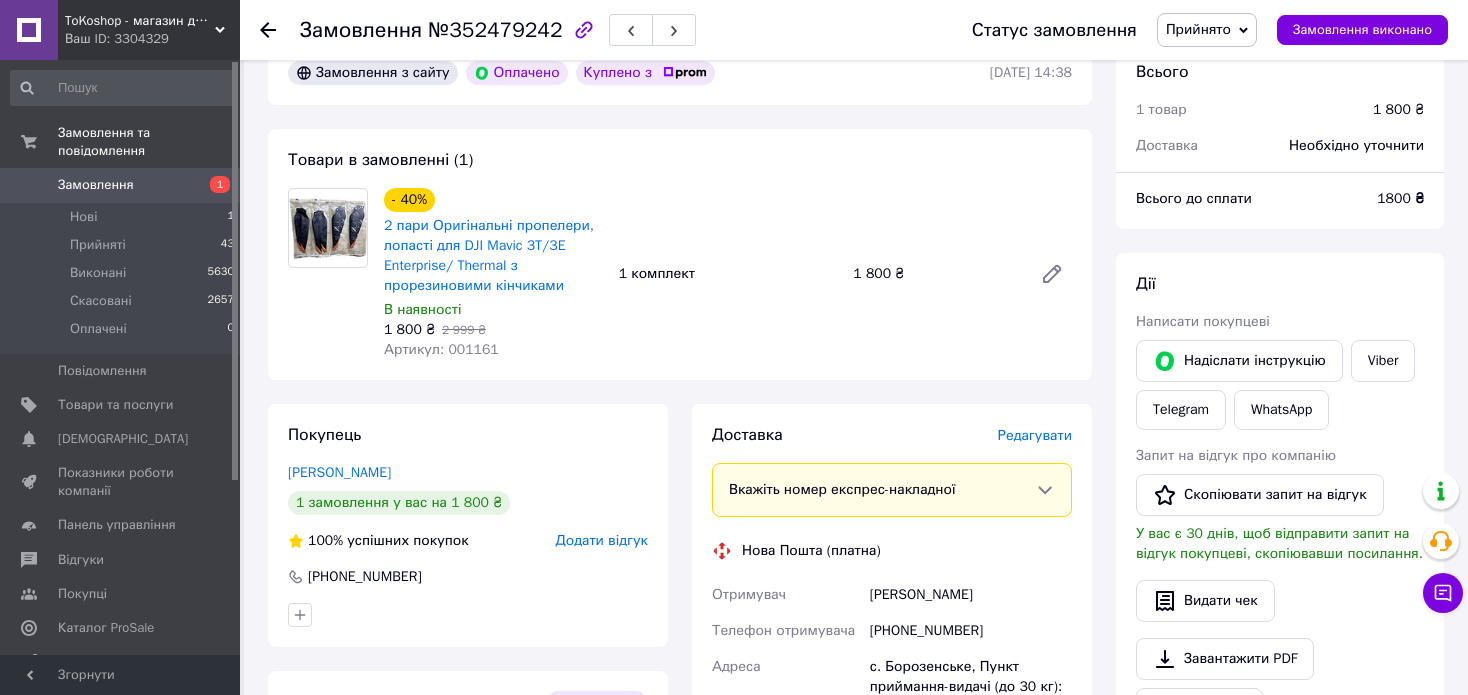 click on "Редагувати" at bounding box center (1035, 435) 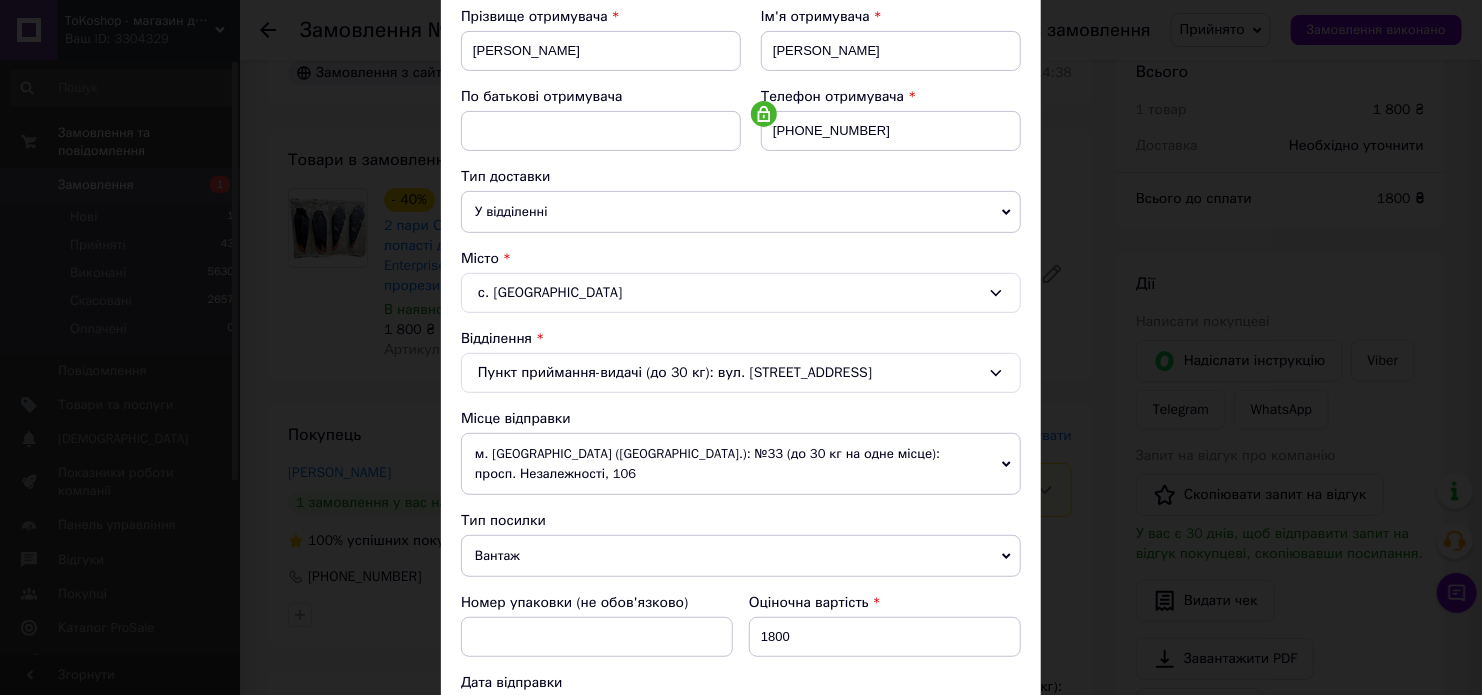 scroll, scrollTop: 647, scrollLeft: 0, axis: vertical 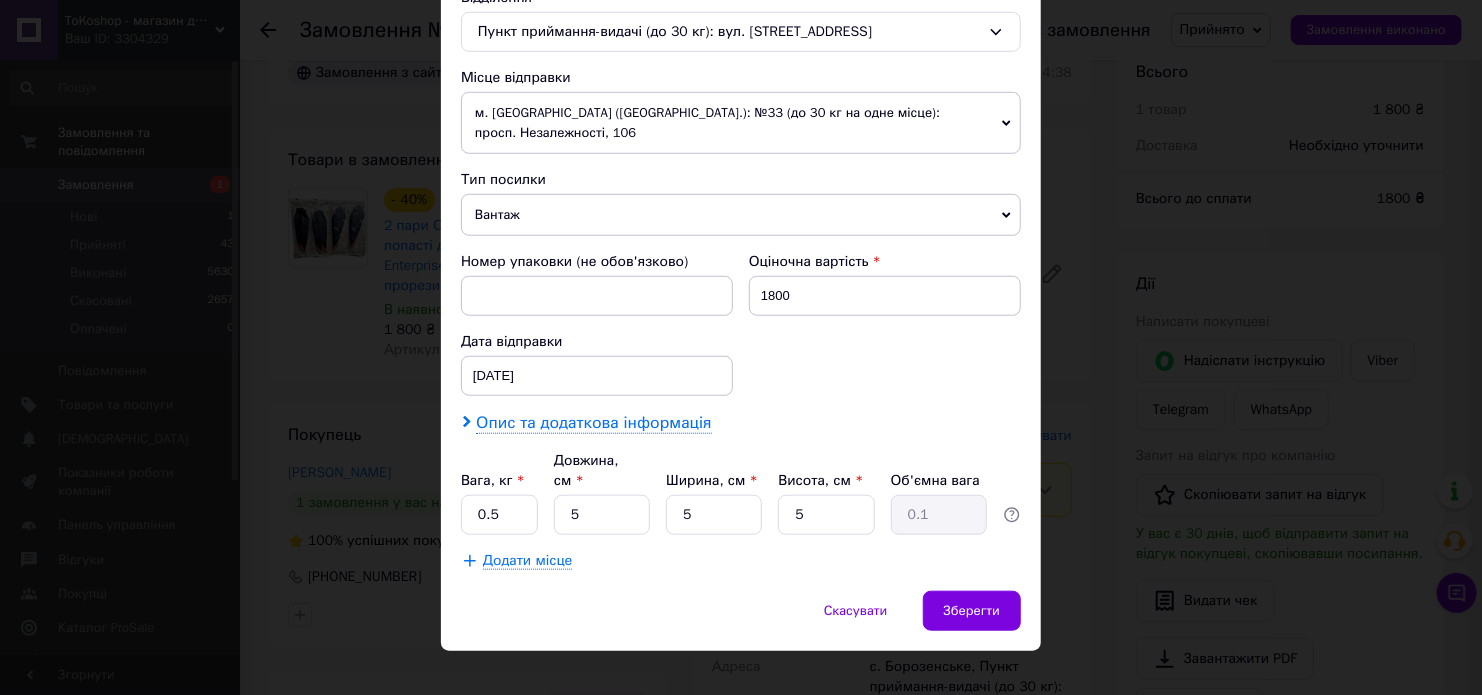 click on "Опис та додаткова інформація" at bounding box center [593, 423] 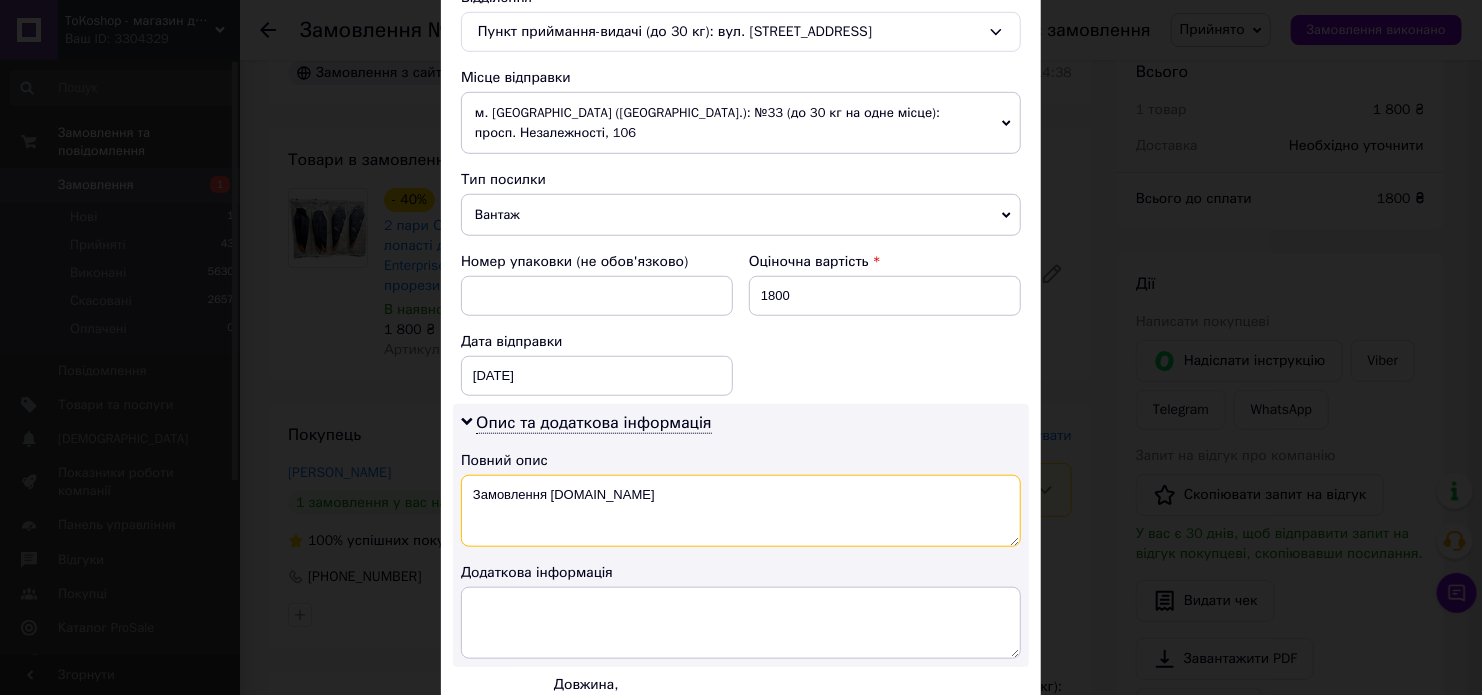 click on "Замовлення [DOMAIN_NAME]" at bounding box center [741, 511] 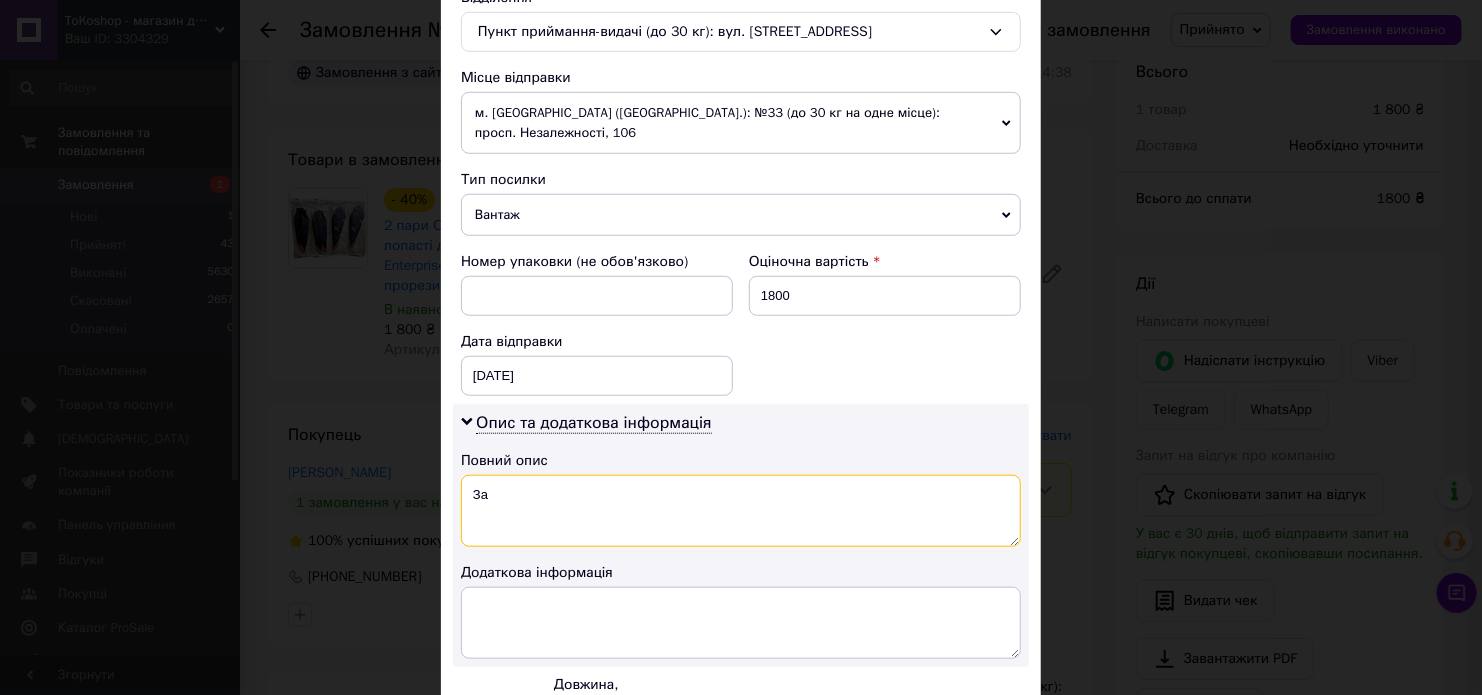 type on "З" 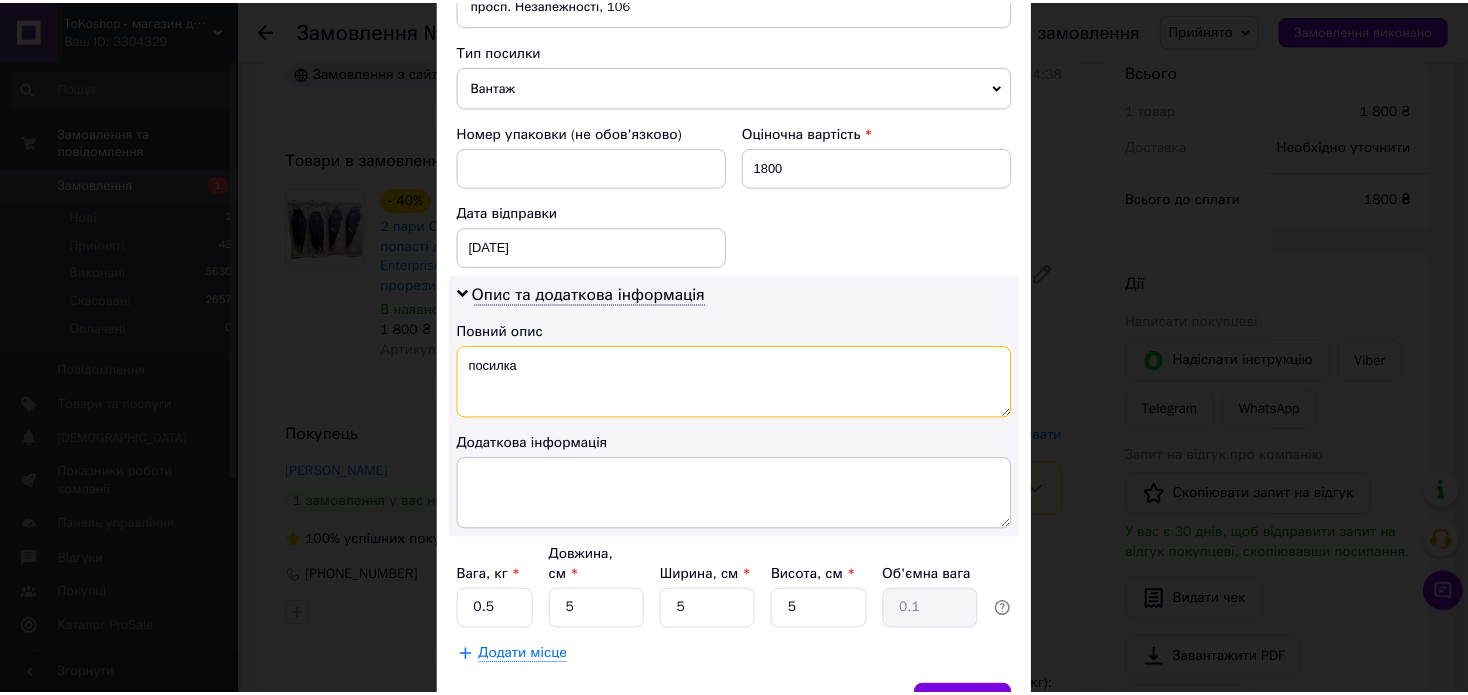 scroll, scrollTop: 870, scrollLeft: 0, axis: vertical 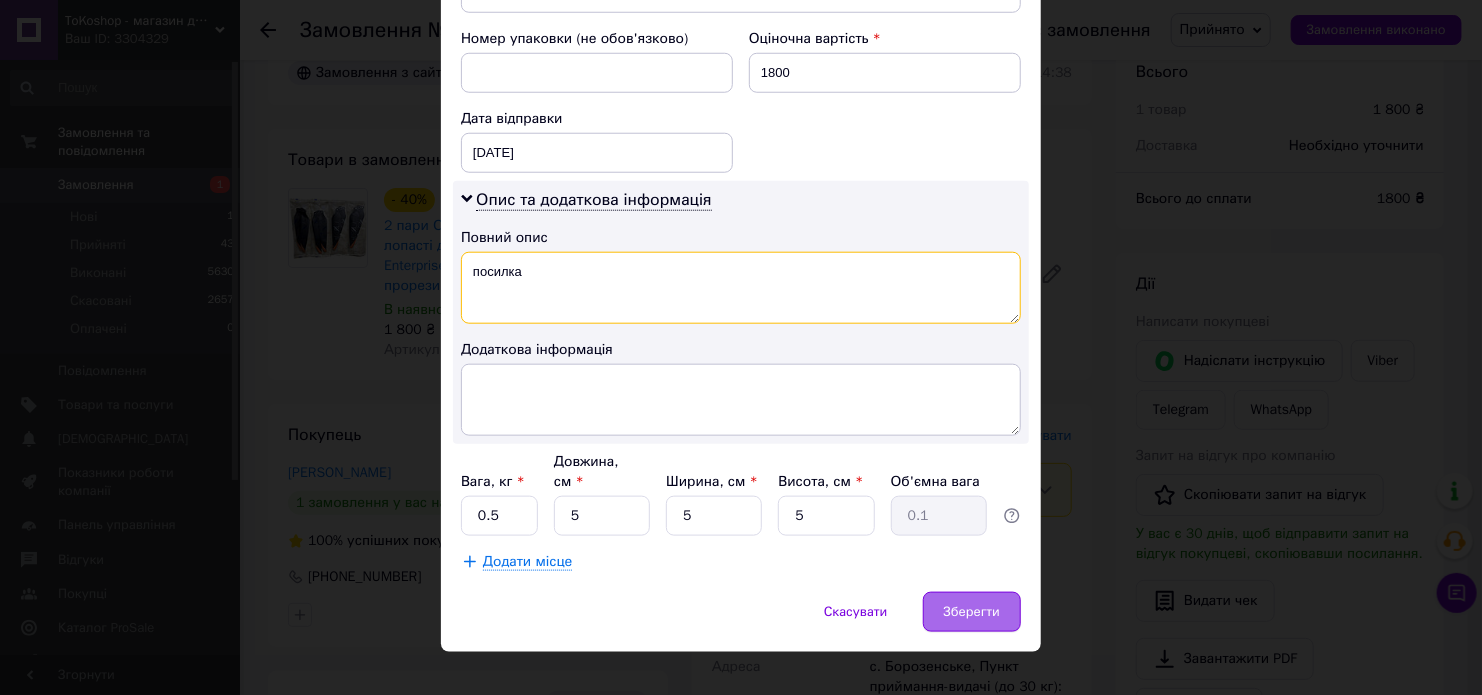 type on "посилка" 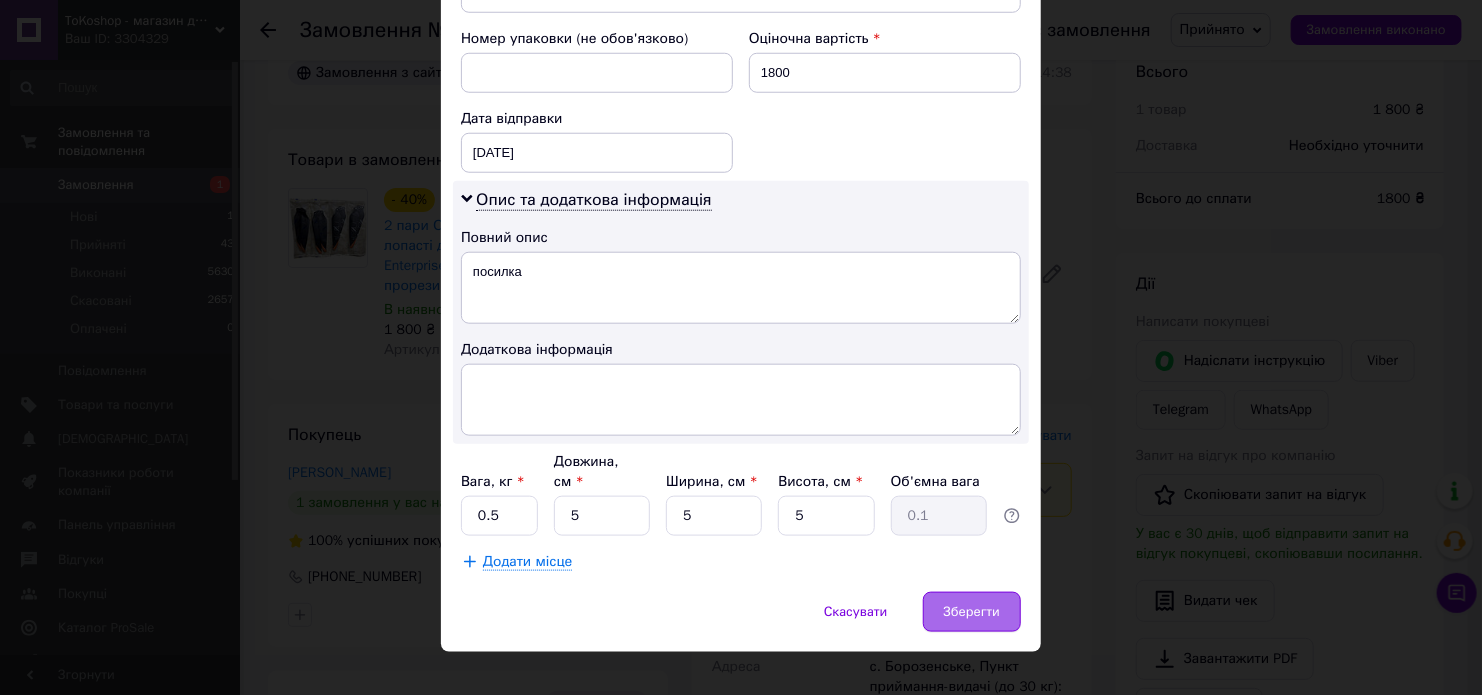 click on "Зберегти" at bounding box center [972, 612] 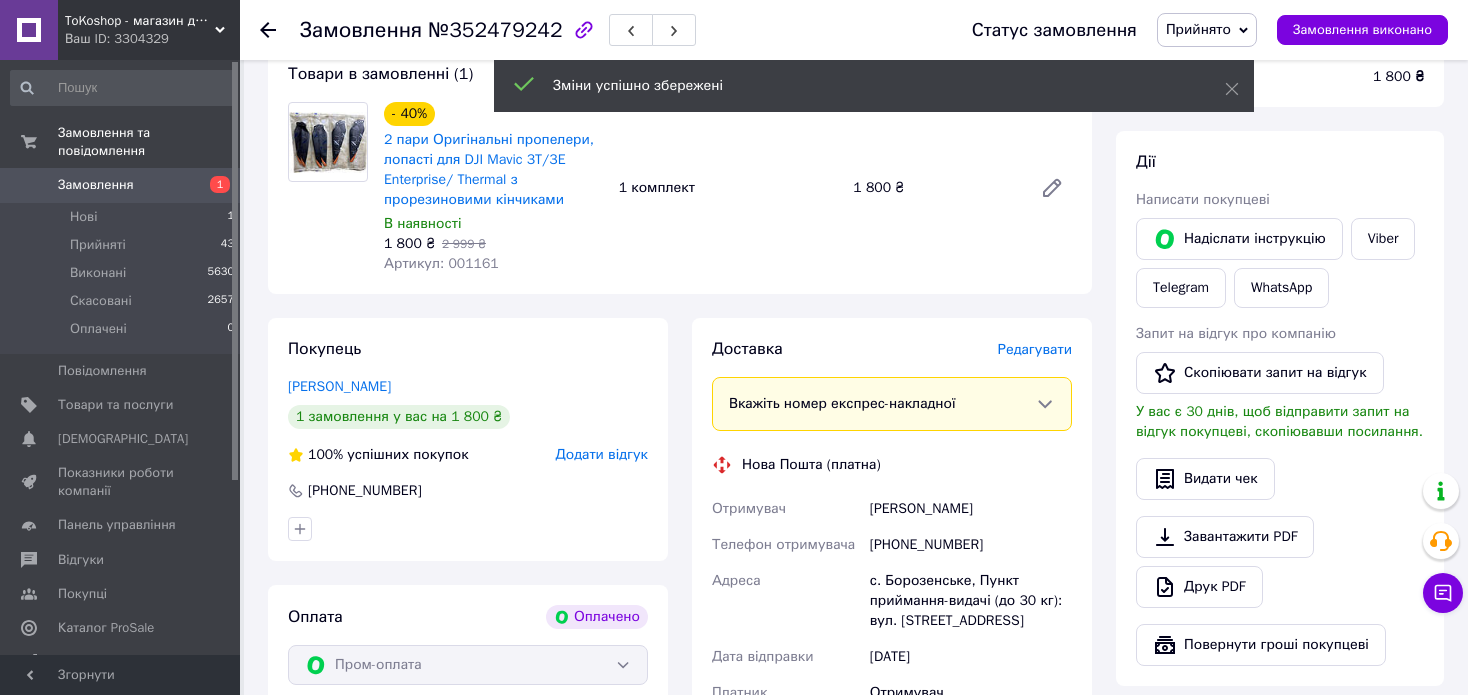 scroll, scrollTop: 1000, scrollLeft: 0, axis: vertical 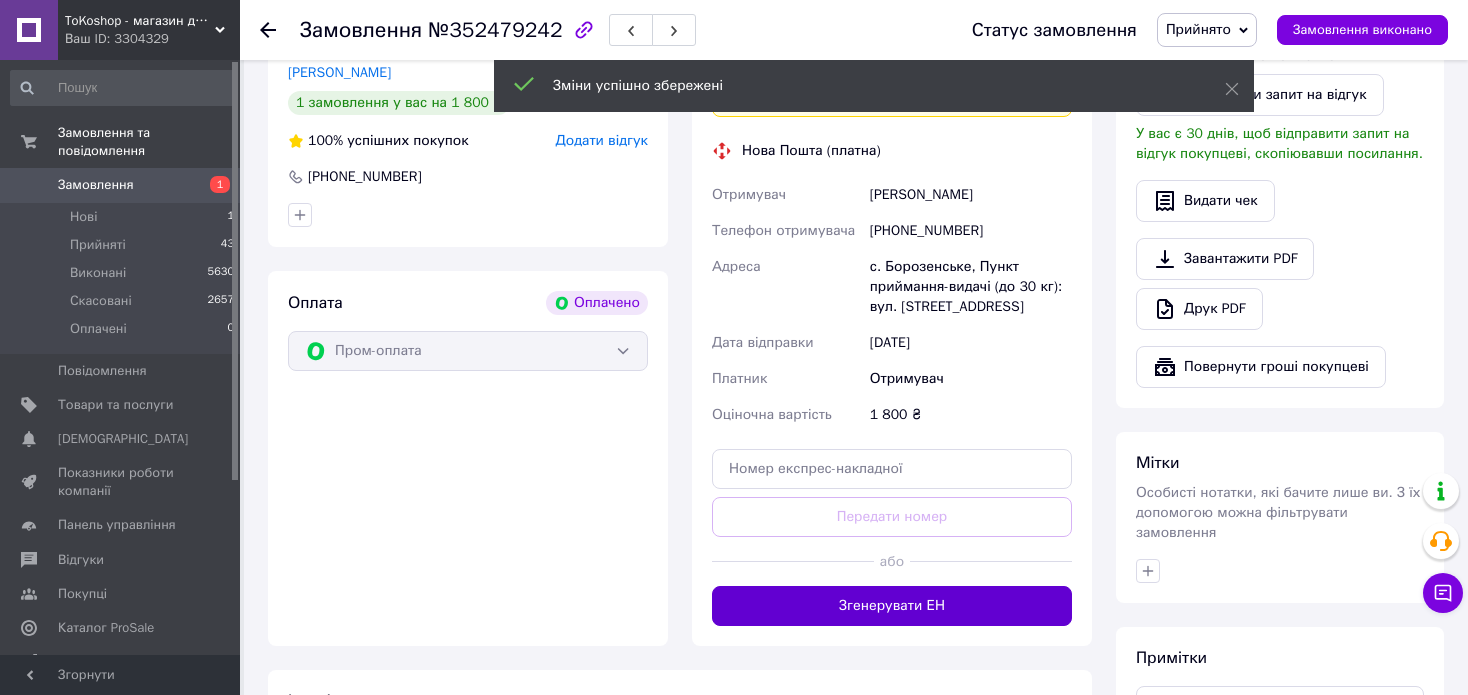 click on "Згенерувати ЕН" at bounding box center (892, 606) 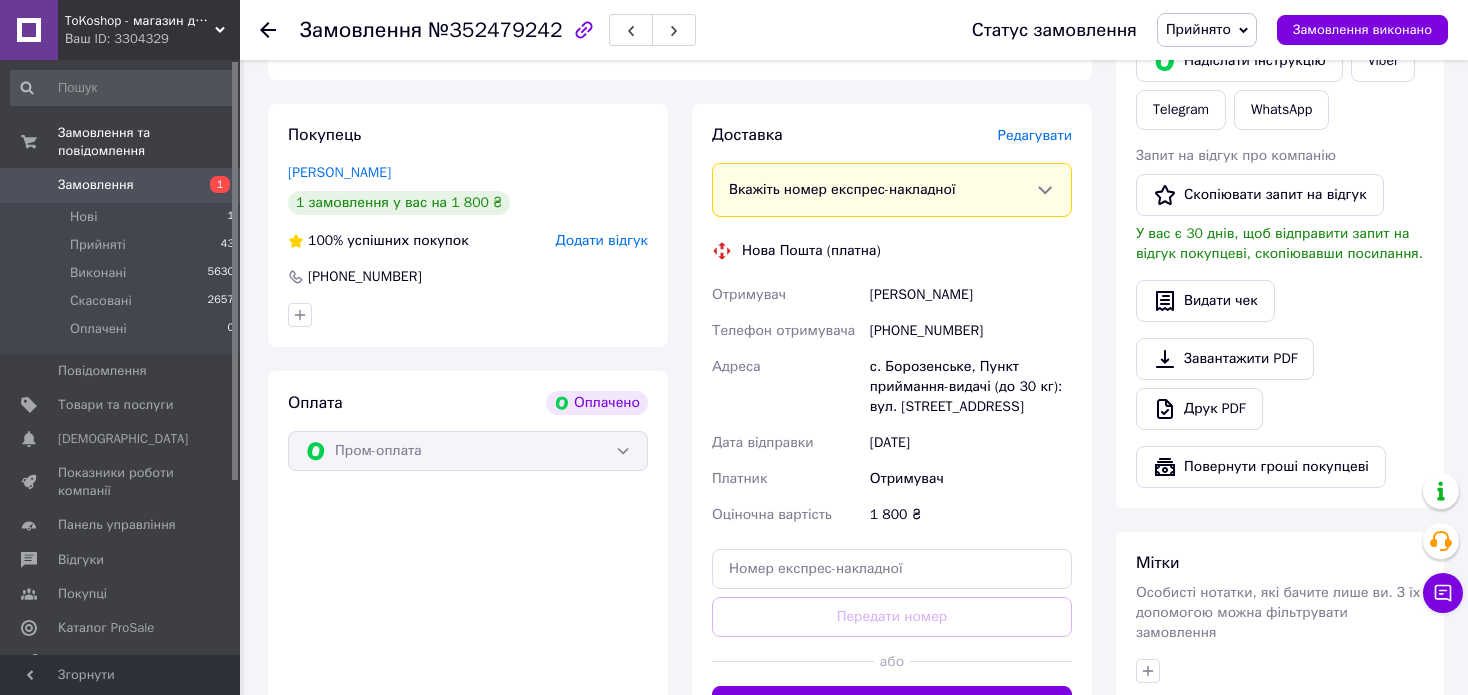 scroll, scrollTop: 800, scrollLeft: 0, axis: vertical 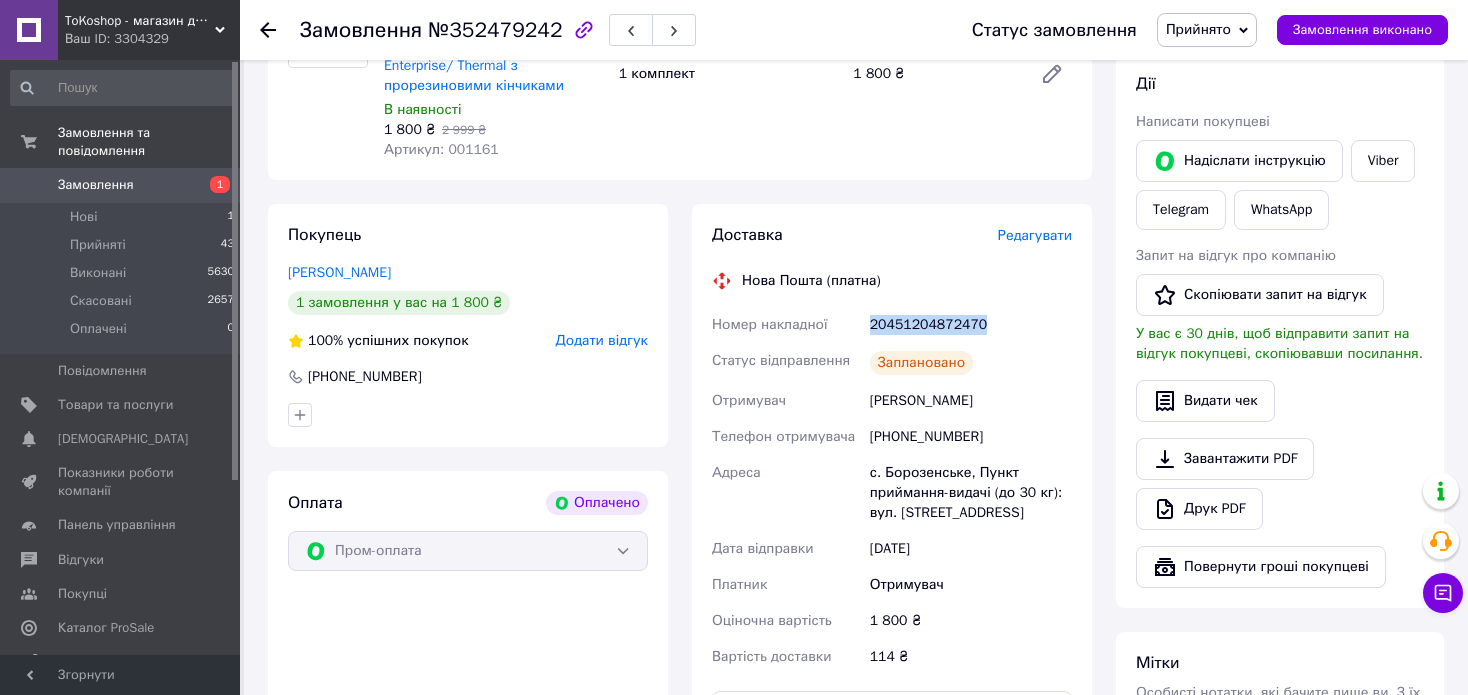 drag, startPoint x: 999, startPoint y: 321, endPoint x: 873, endPoint y: 321, distance: 126 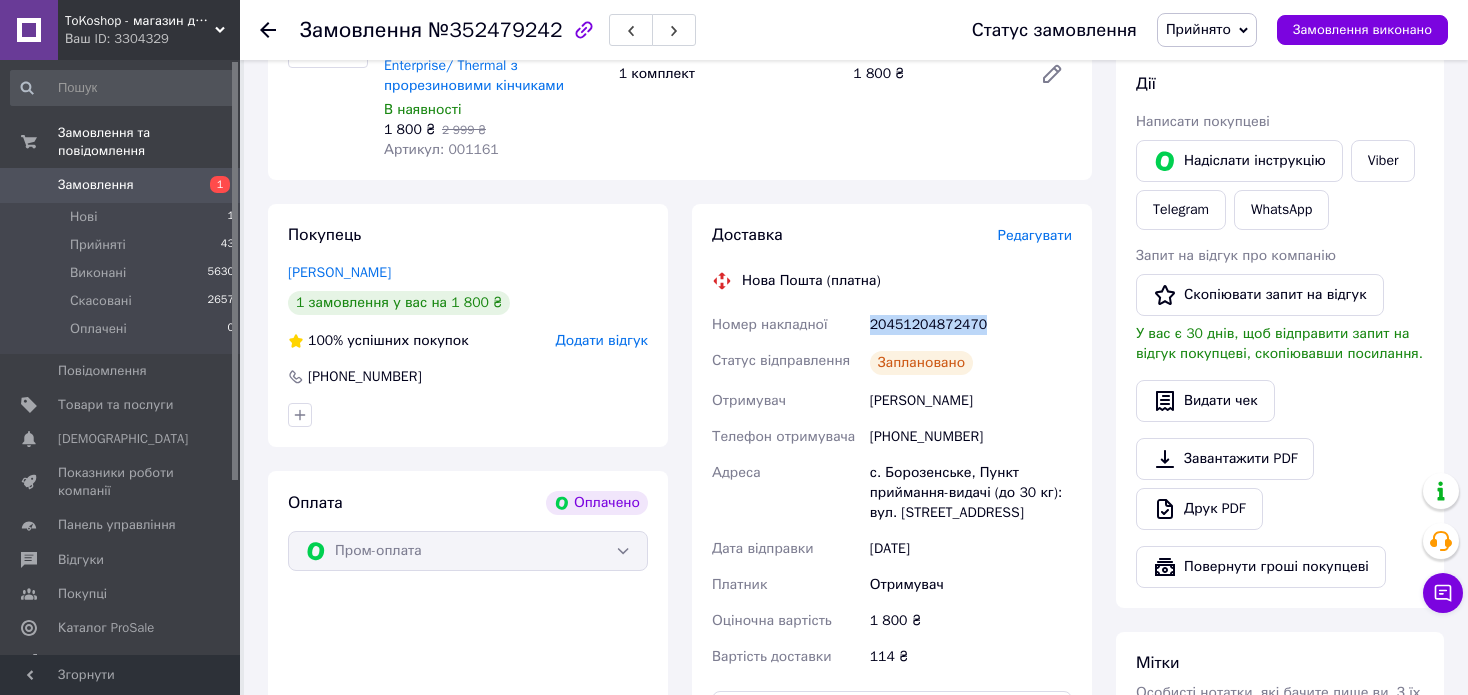 click on "Замовлення" at bounding box center (96, 185) 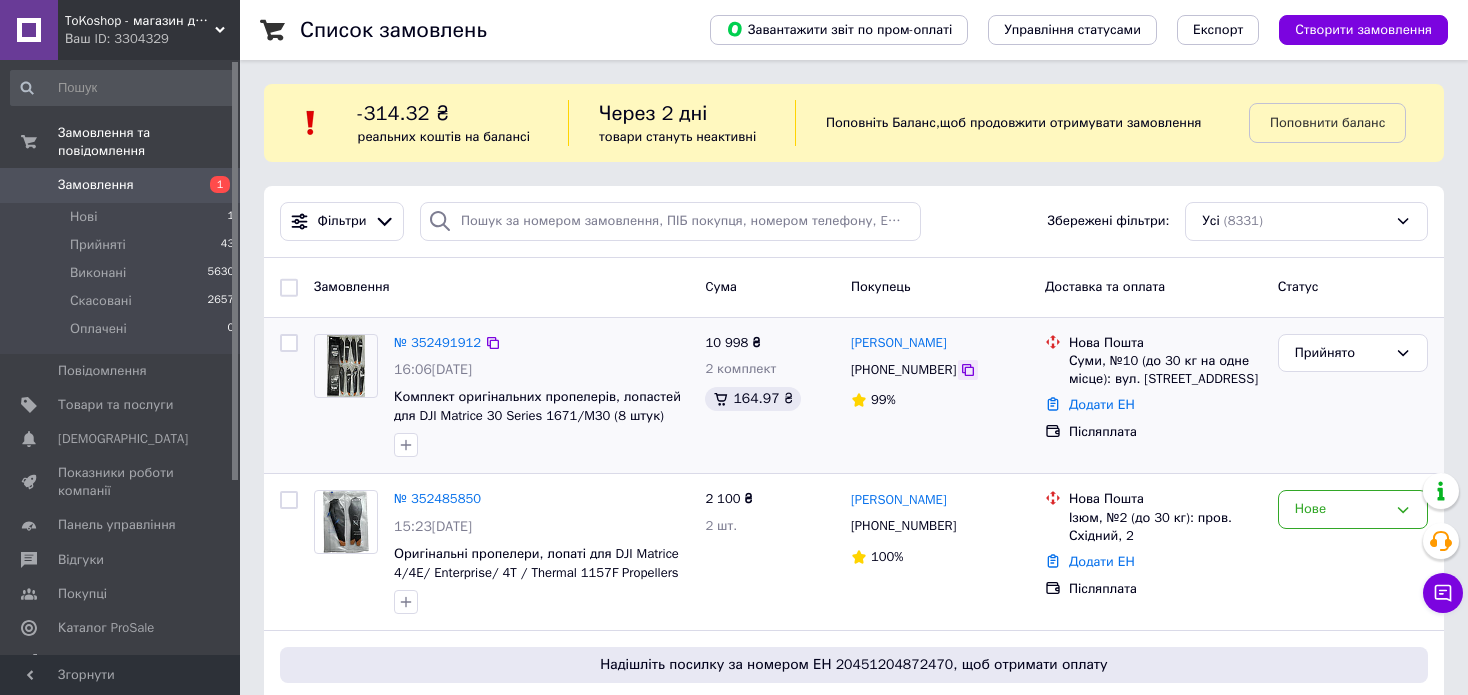 click 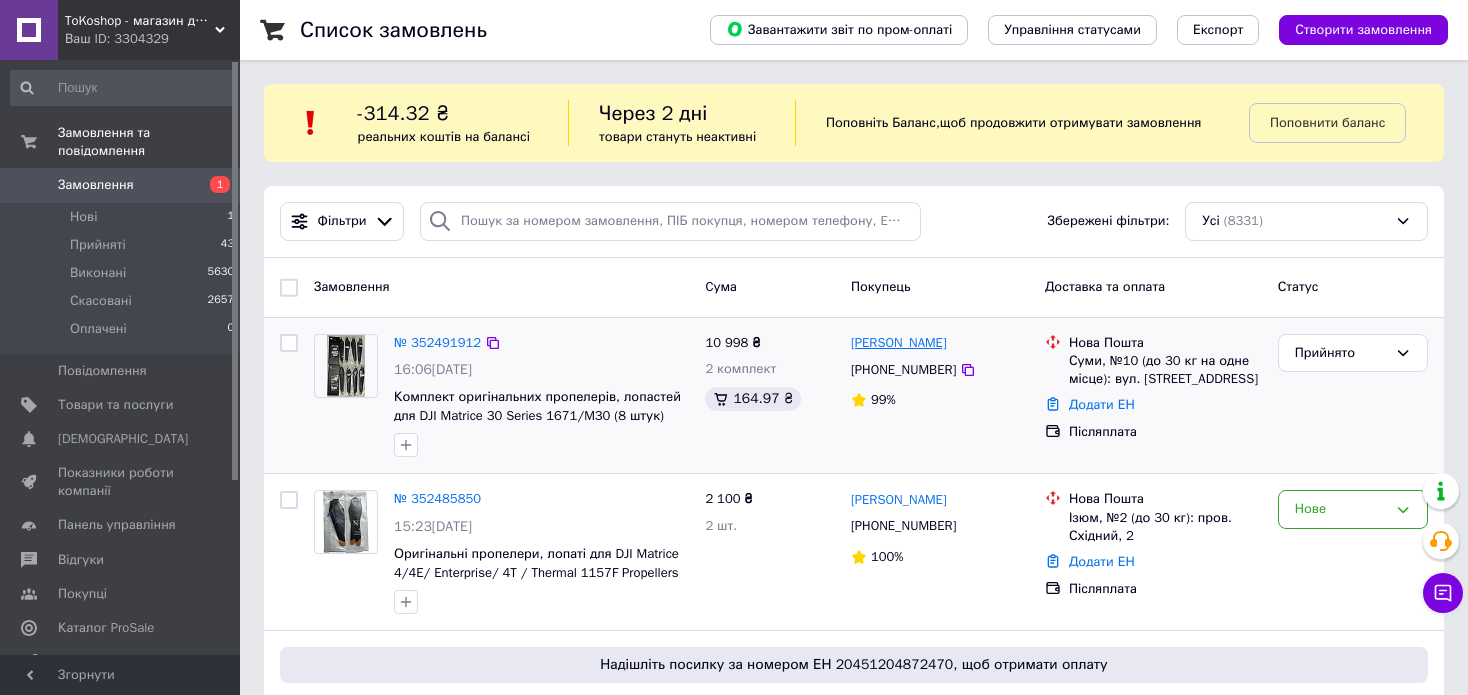 drag, startPoint x: 980, startPoint y: 349, endPoint x: 901, endPoint y: 346, distance: 79.05694 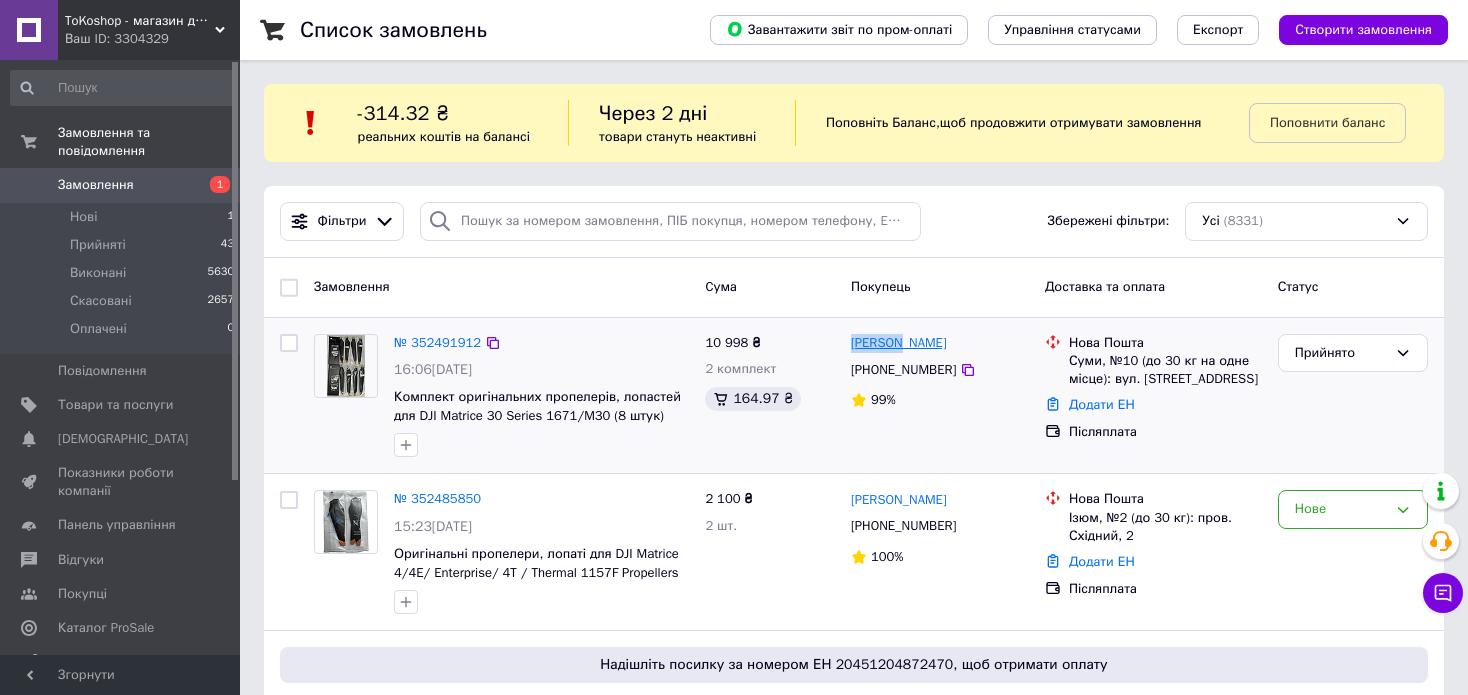 drag, startPoint x: 847, startPoint y: 340, endPoint x: 899, endPoint y: 341, distance: 52.009613 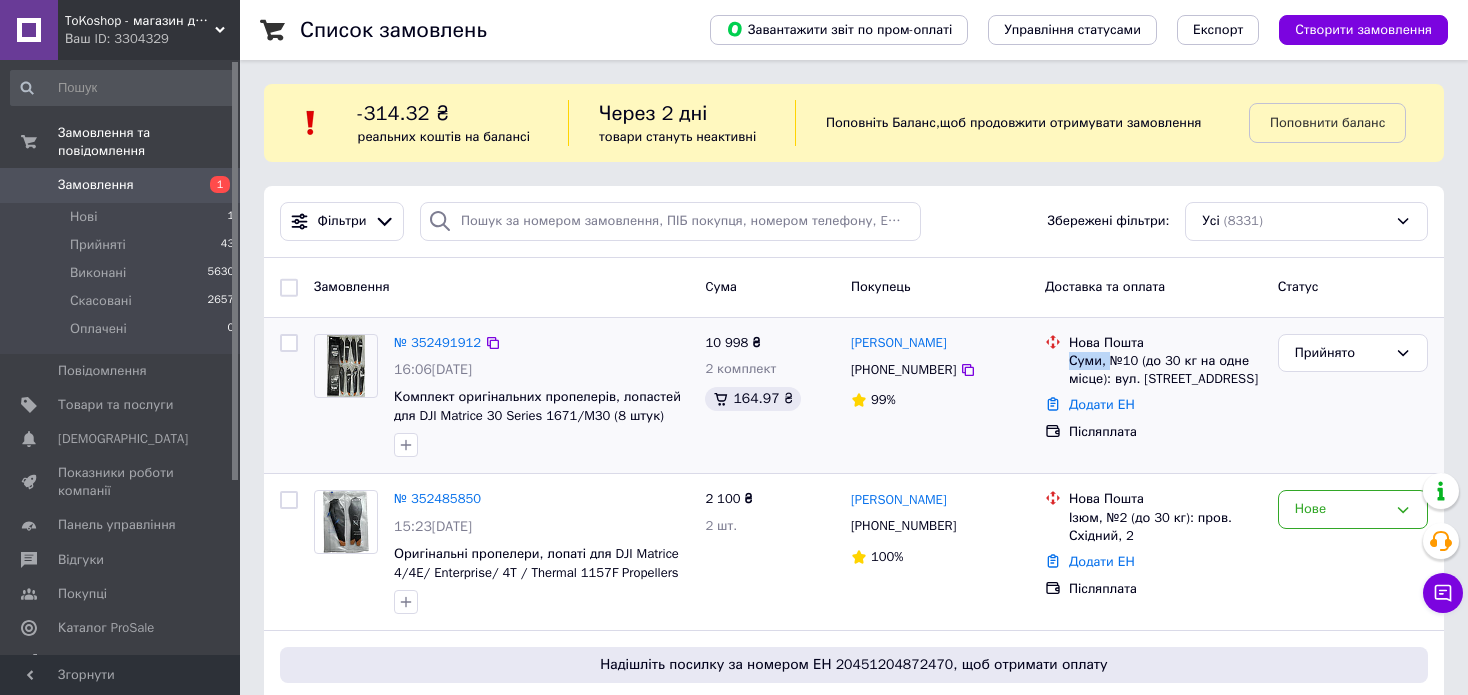 drag, startPoint x: 1067, startPoint y: 356, endPoint x: 1107, endPoint y: 368, distance: 41.761227 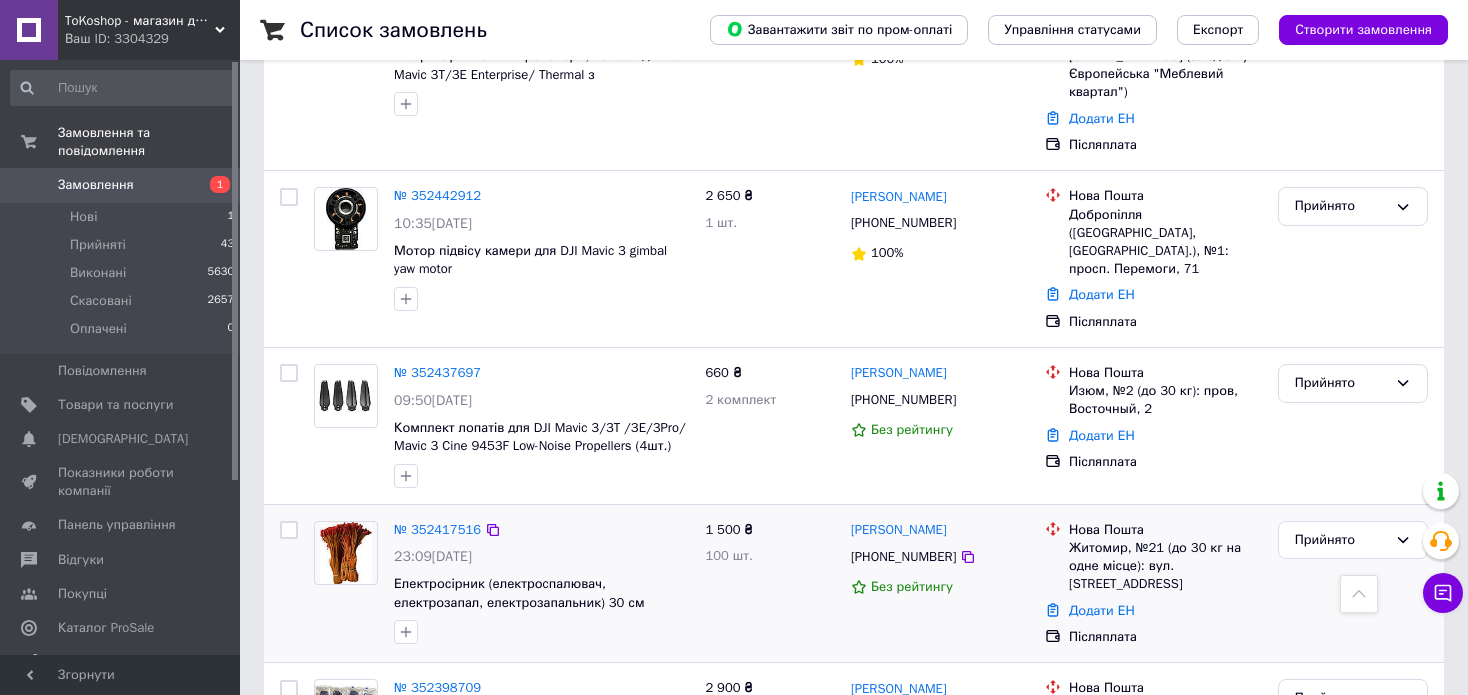 scroll, scrollTop: 1100, scrollLeft: 0, axis: vertical 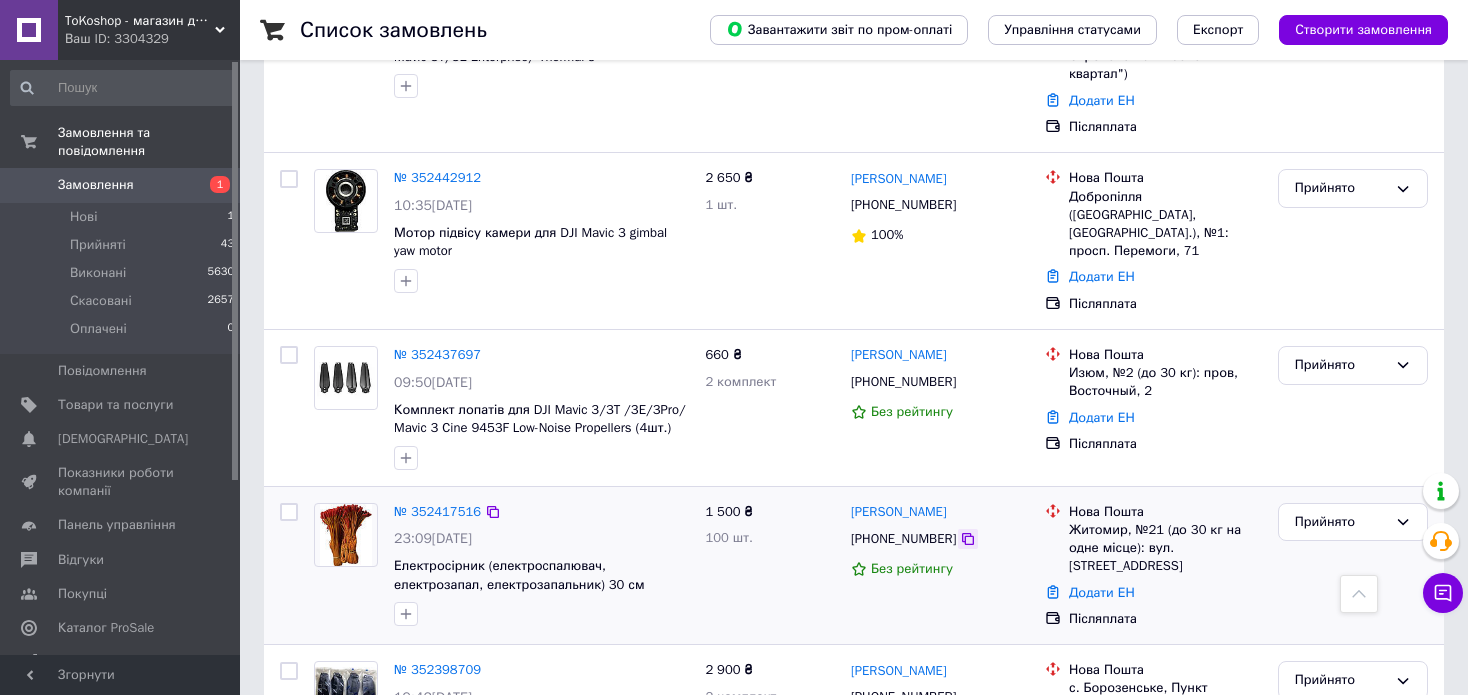 click 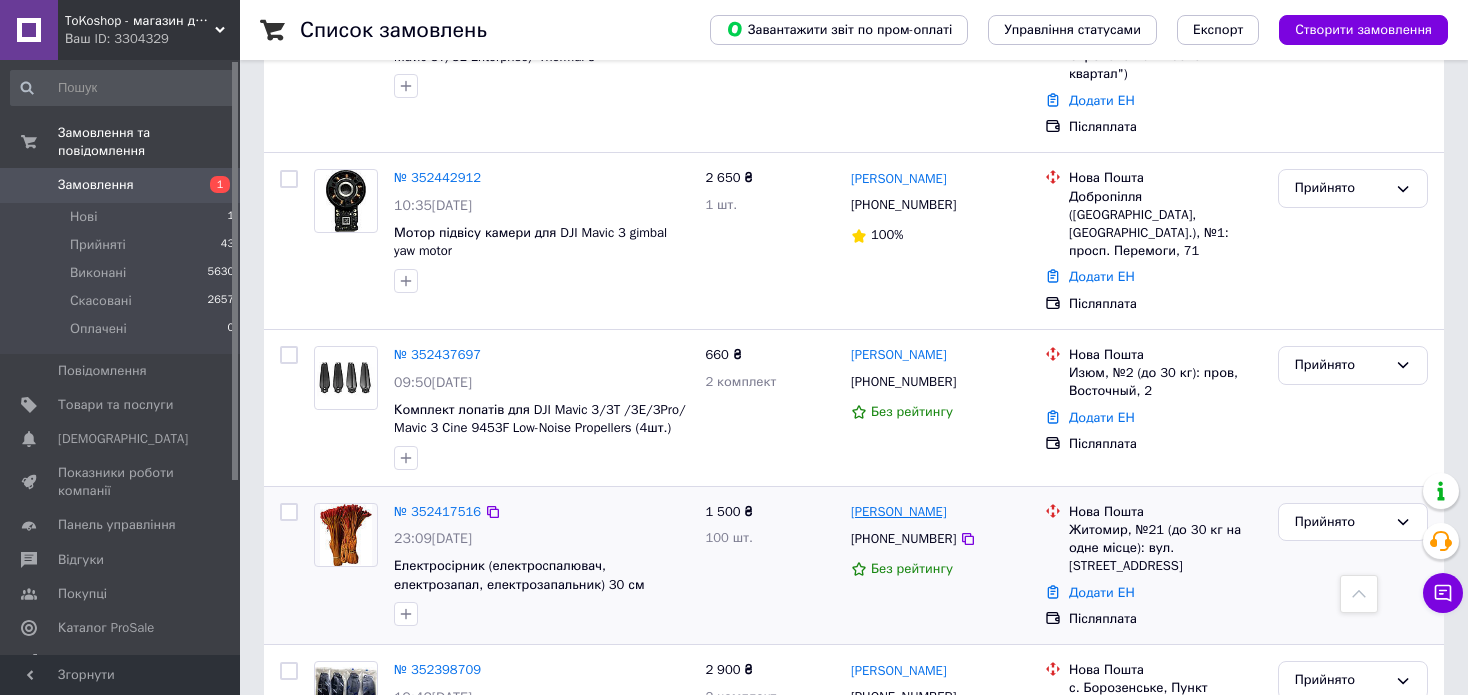 drag, startPoint x: 1000, startPoint y: 473, endPoint x: 910, endPoint y: 477, distance: 90.088844 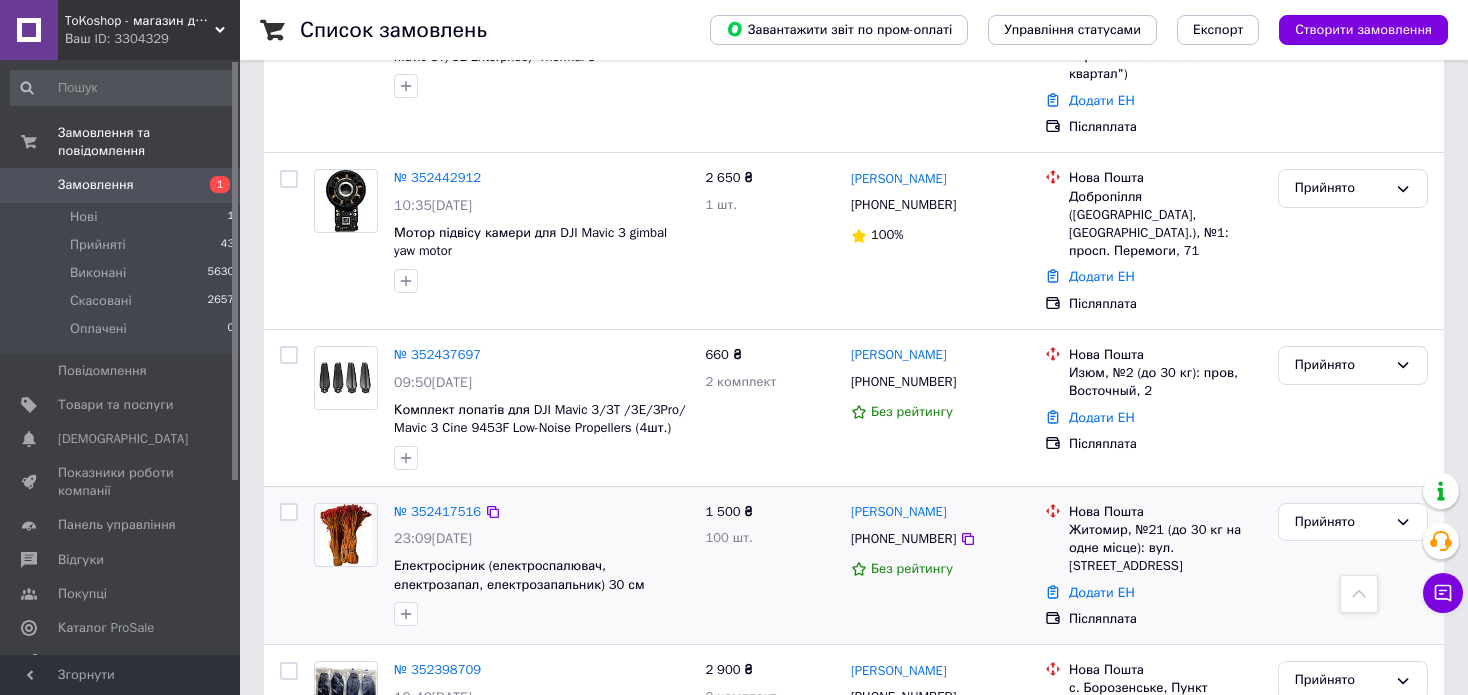 drag, startPoint x: 1064, startPoint y: 495, endPoint x: 1076, endPoint y: 492, distance: 12.369317 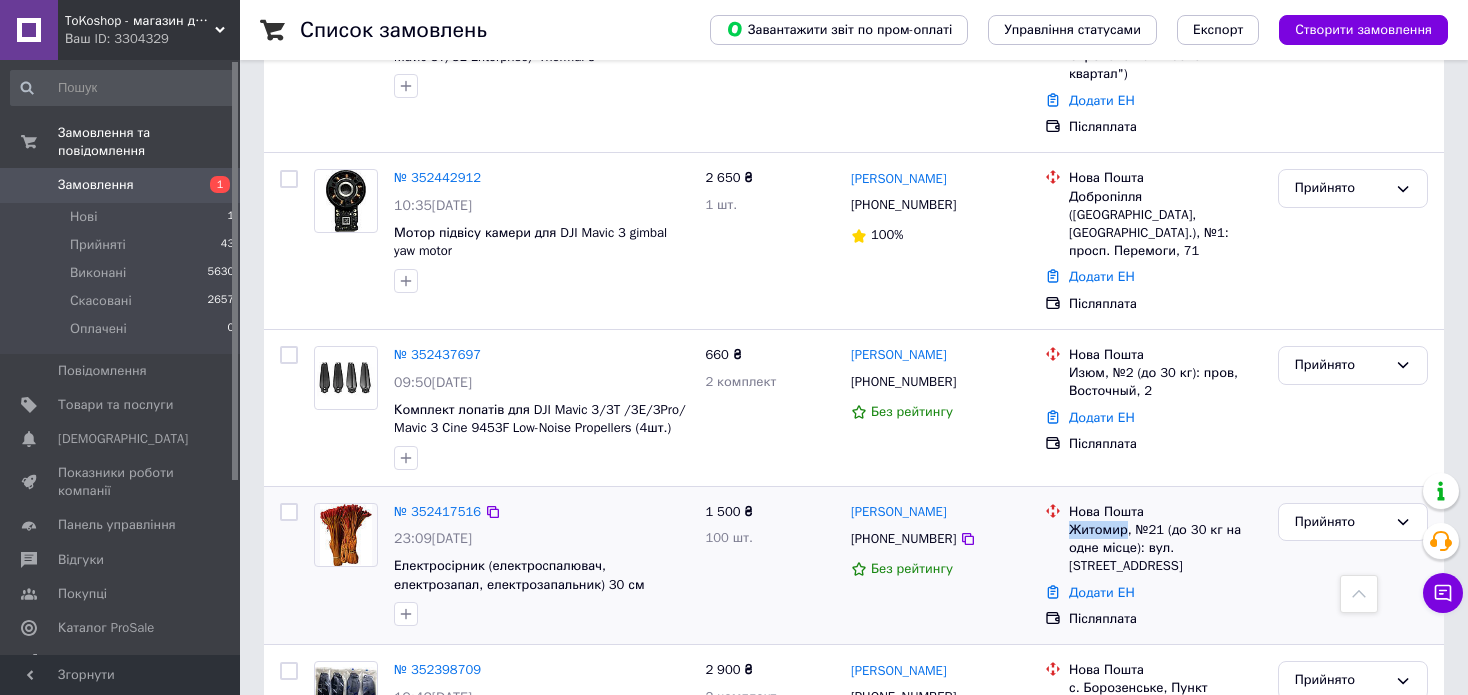 drag, startPoint x: 1068, startPoint y: 491, endPoint x: 1123, endPoint y: 497, distance: 55.326305 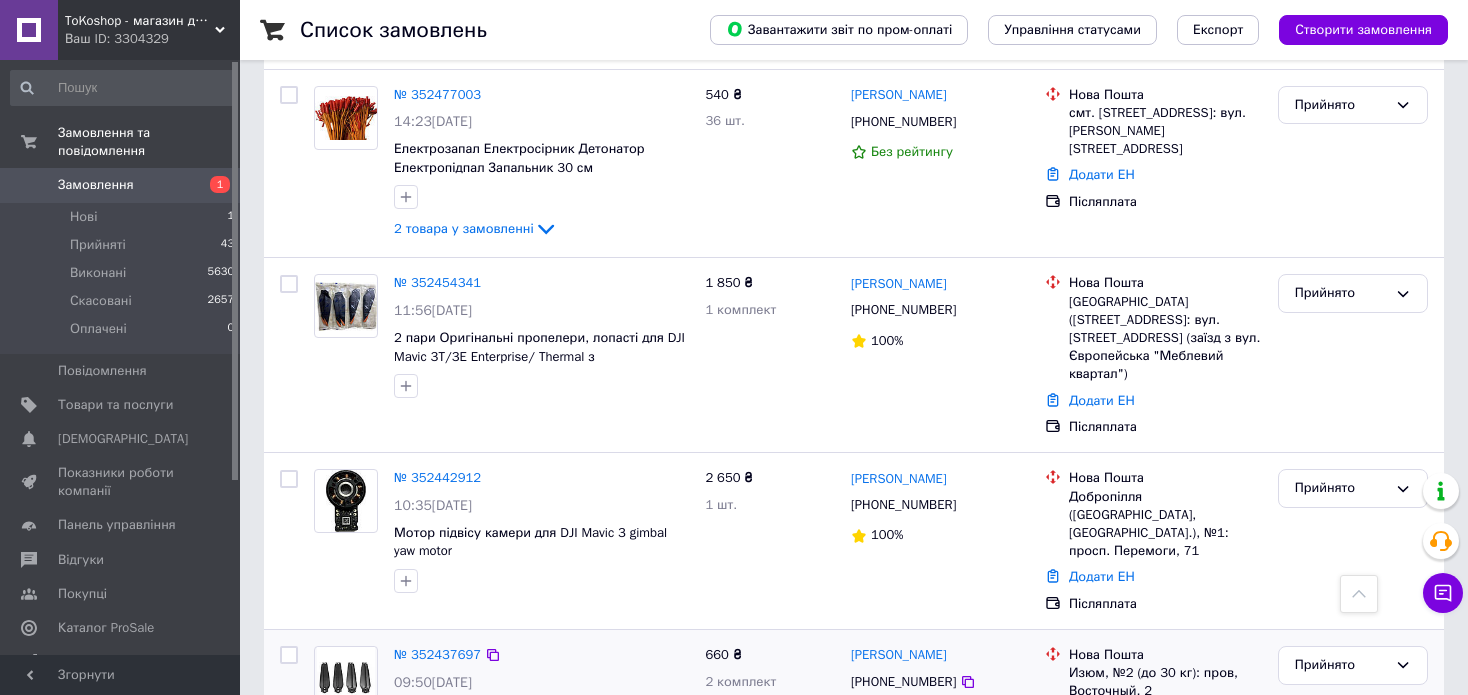 scroll, scrollTop: 700, scrollLeft: 0, axis: vertical 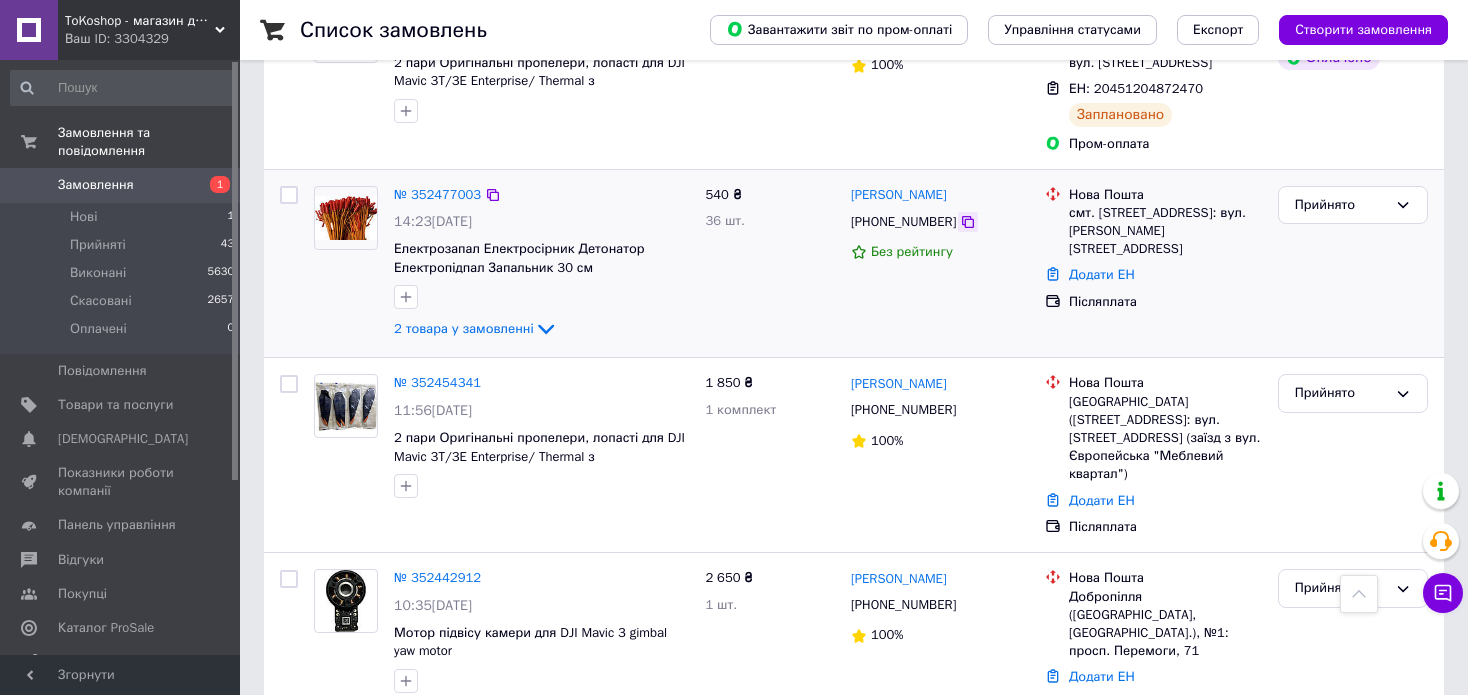click 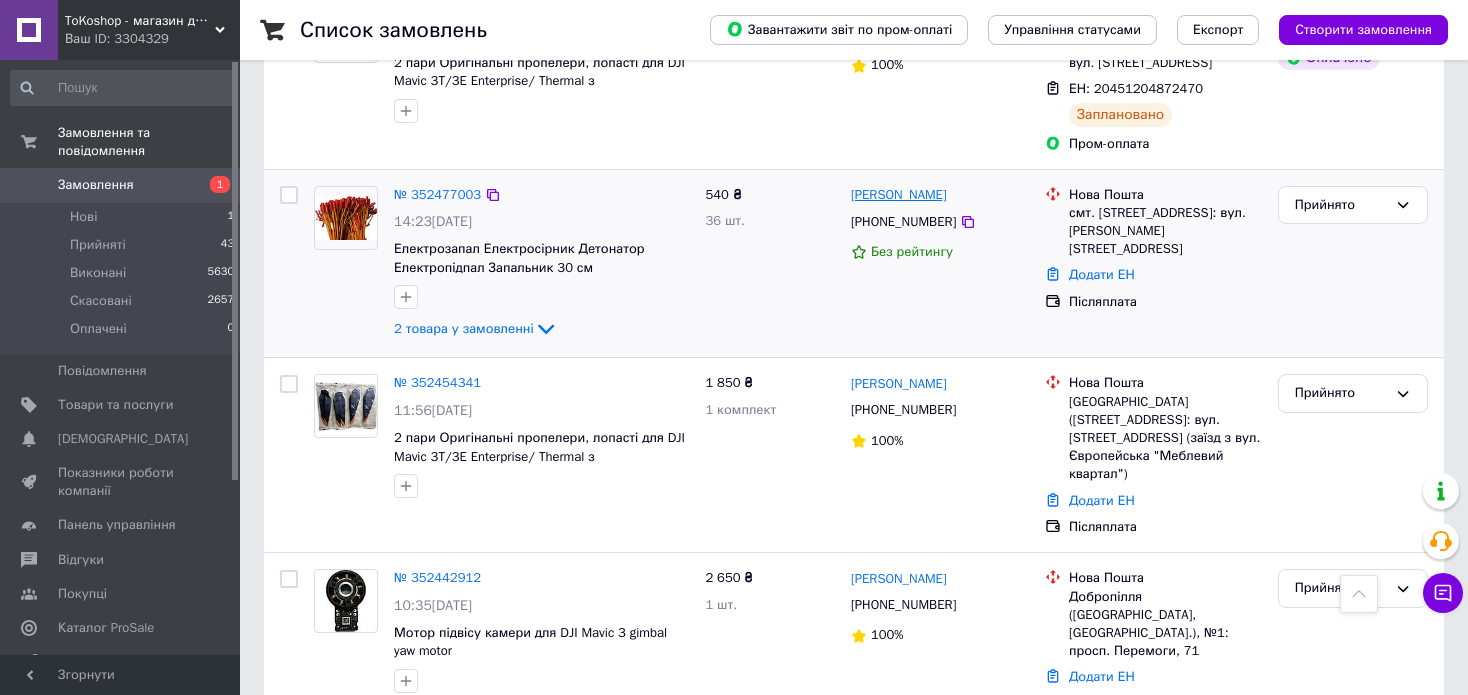 drag, startPoint x: 991, startPoint y: 199, endPoint x: 922, endPoint y: 199, distance: 69 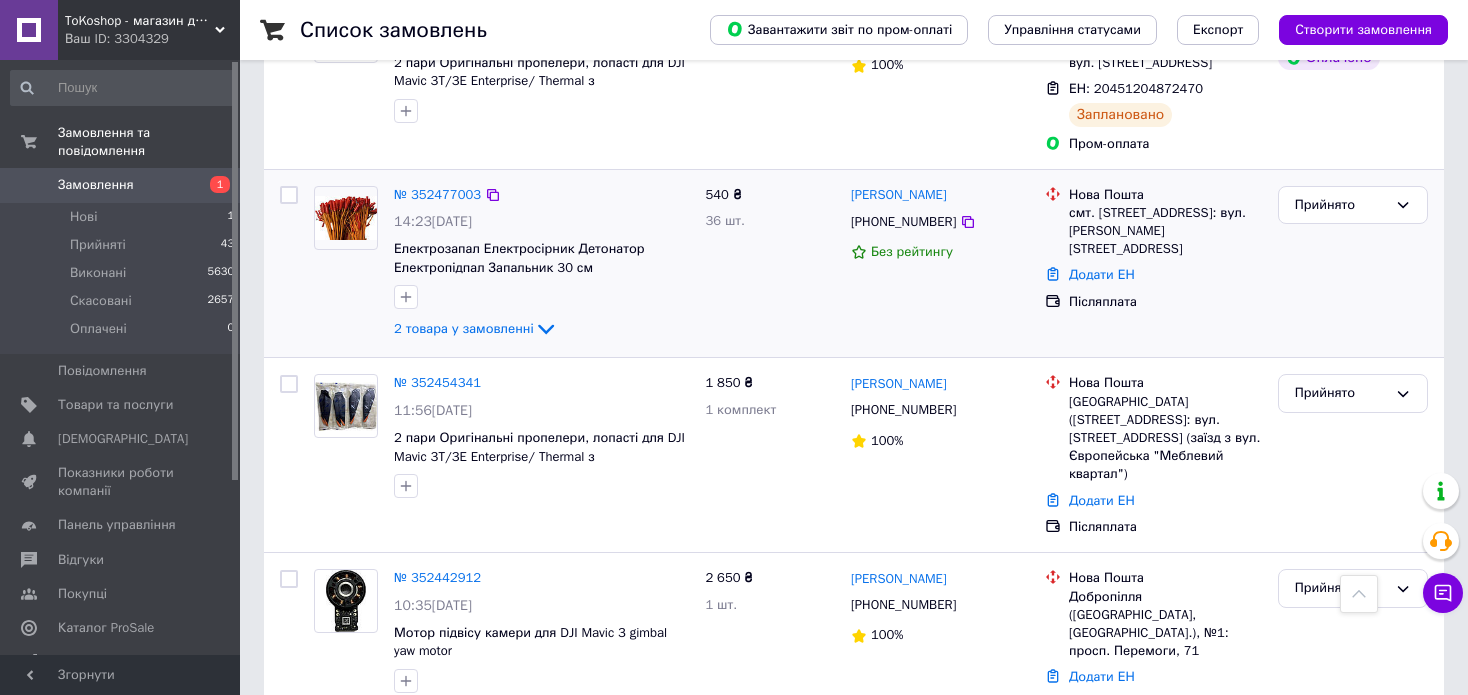 drag, startPoint x: 1094, startPoint y: 211, endPoint x: 1133, endPoint y: 216, distance: 39.319206 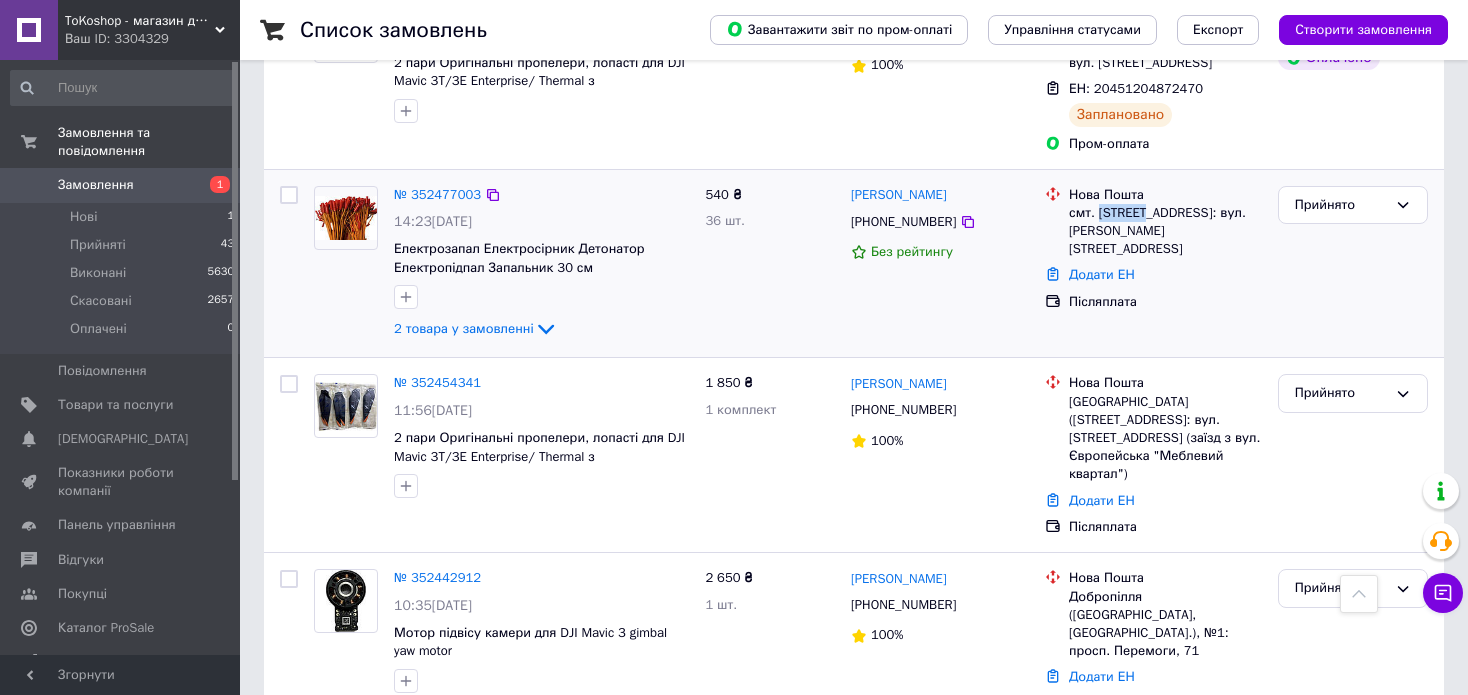 drag, startPoint x: 1095, startPoint y: 209, endPoint x: 1139, endPoint y: 212, distance: 44.102154 